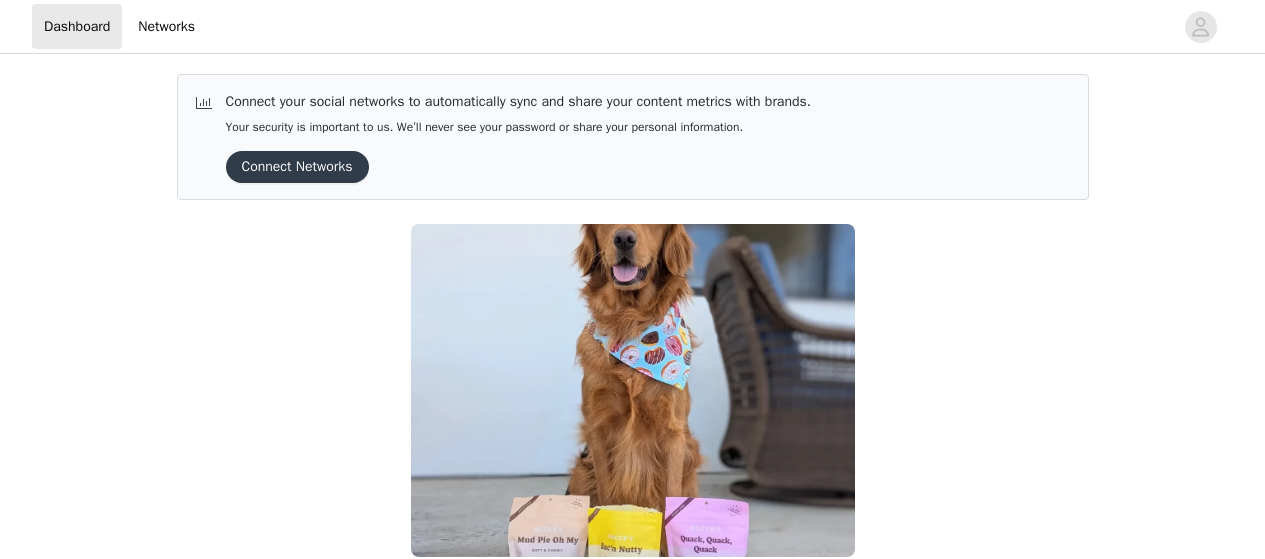 scroll, scrollTop: 0, scrollLeft: 0, axis: both 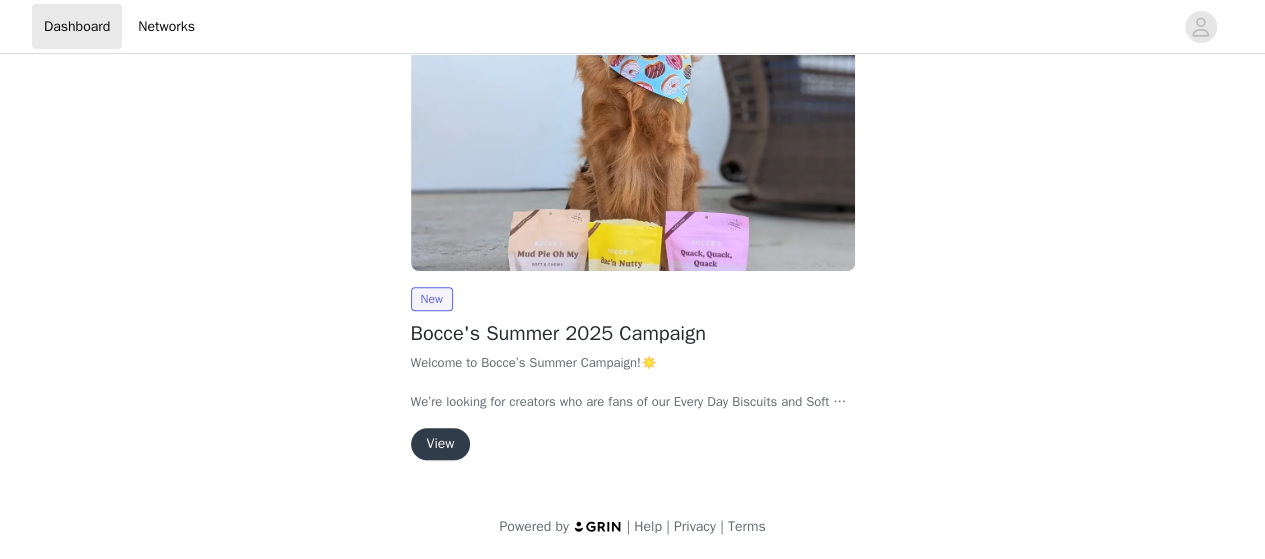 click on "View" at bounding box center (441, 444) 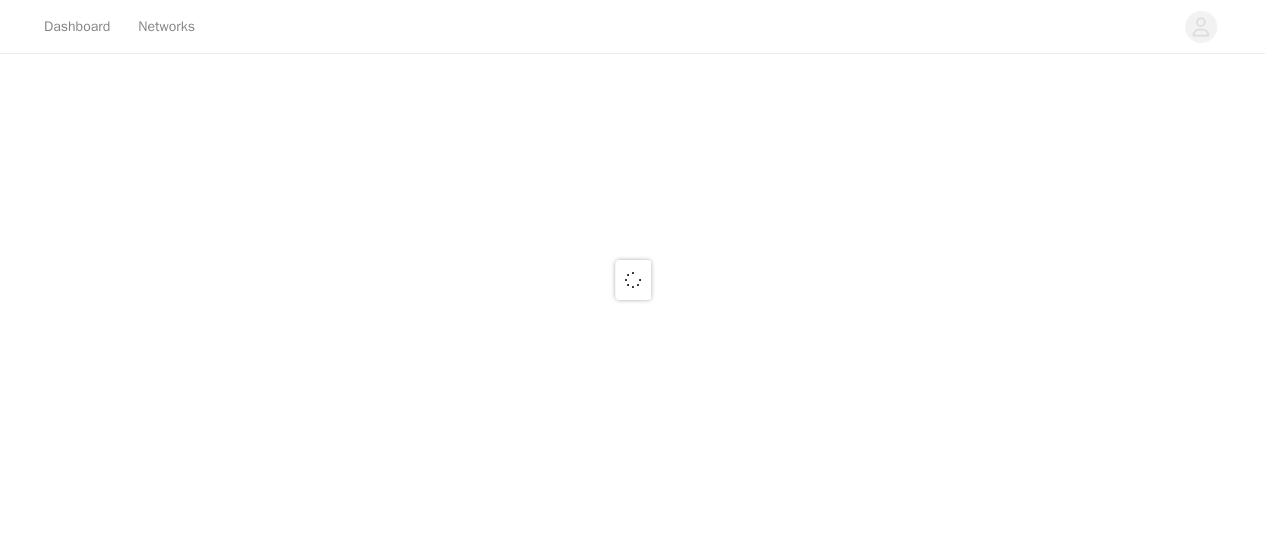 scroll, scrollTop: 0, scrollLeft: 0, axis: both 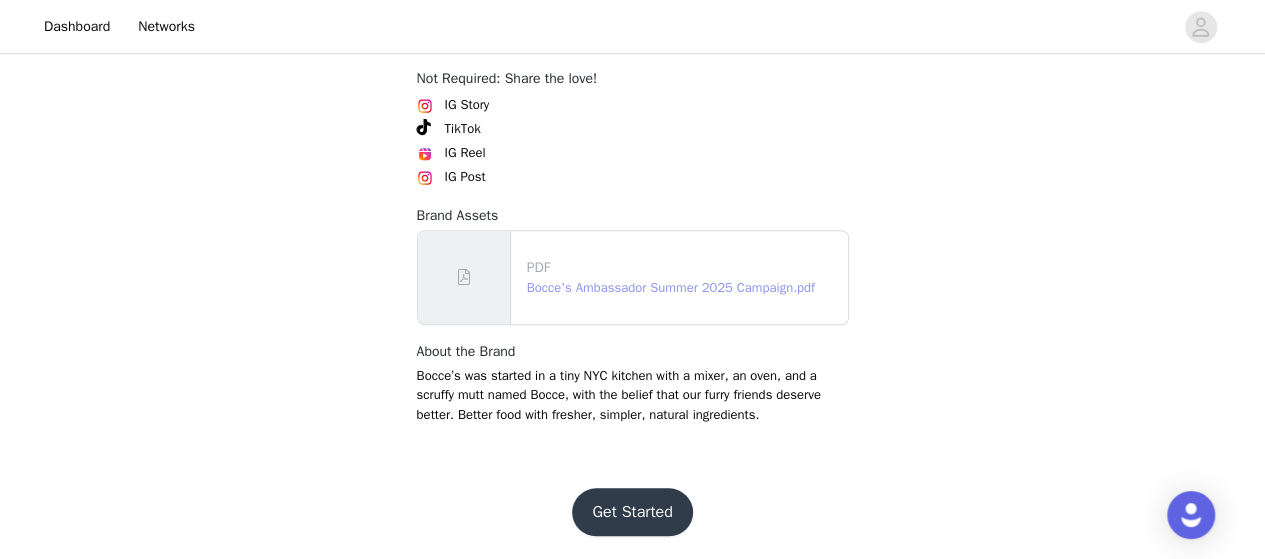 click on "Bocce's Ambassador Summer 2025 Campaign.pdf" at bounding box center (671, 287) 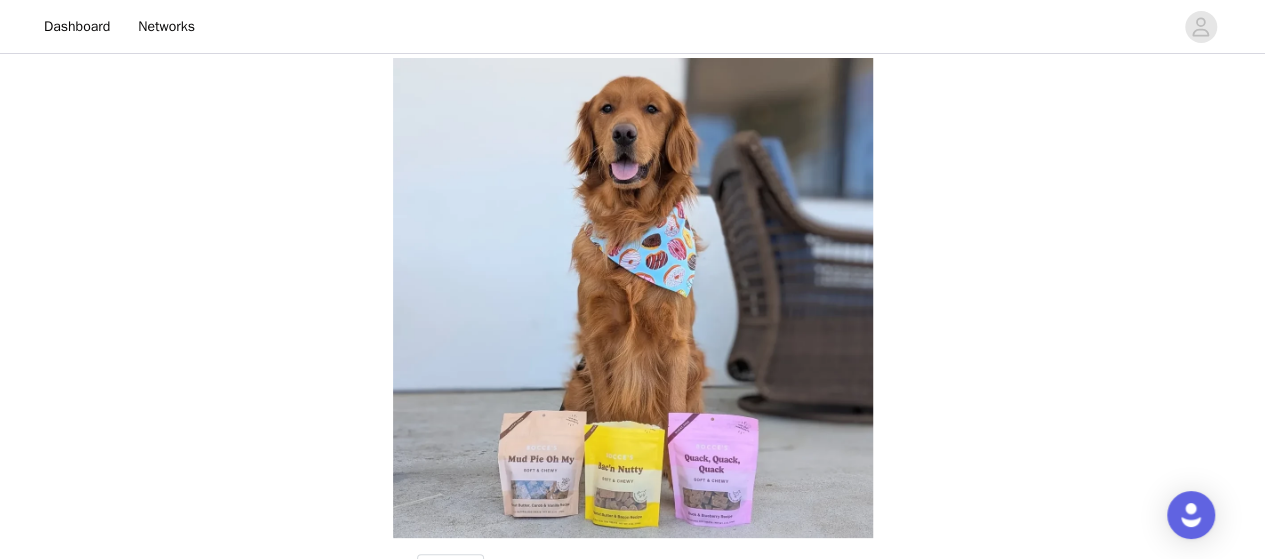 scroll, scrollTop: 818, scrollLeft: 0, axis: vertical 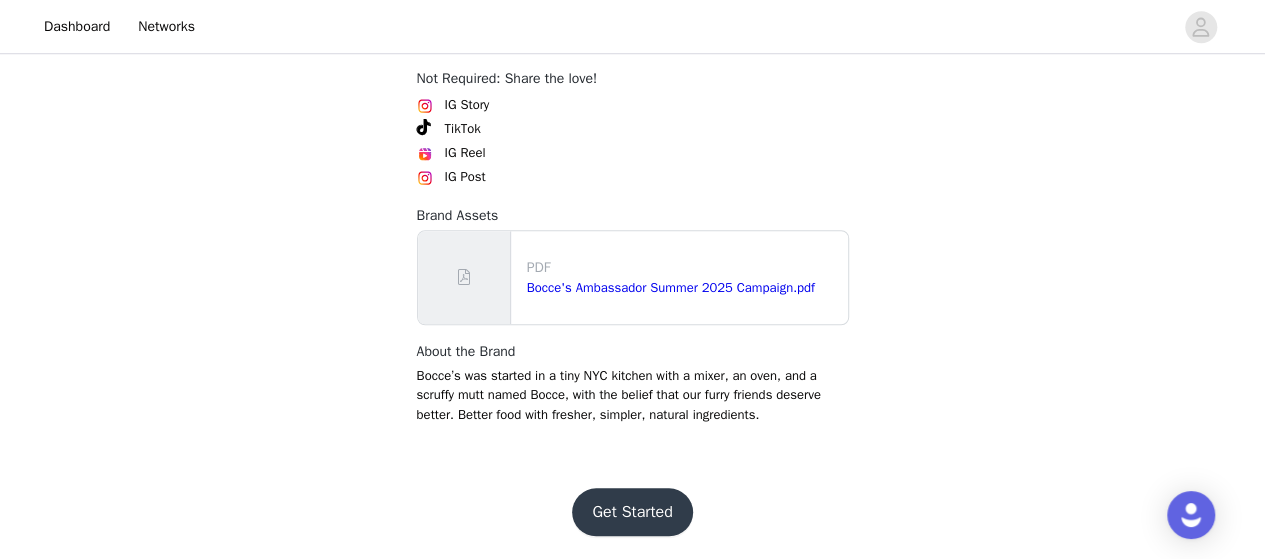 click on "Get Started" at bounding box center [632, 512] 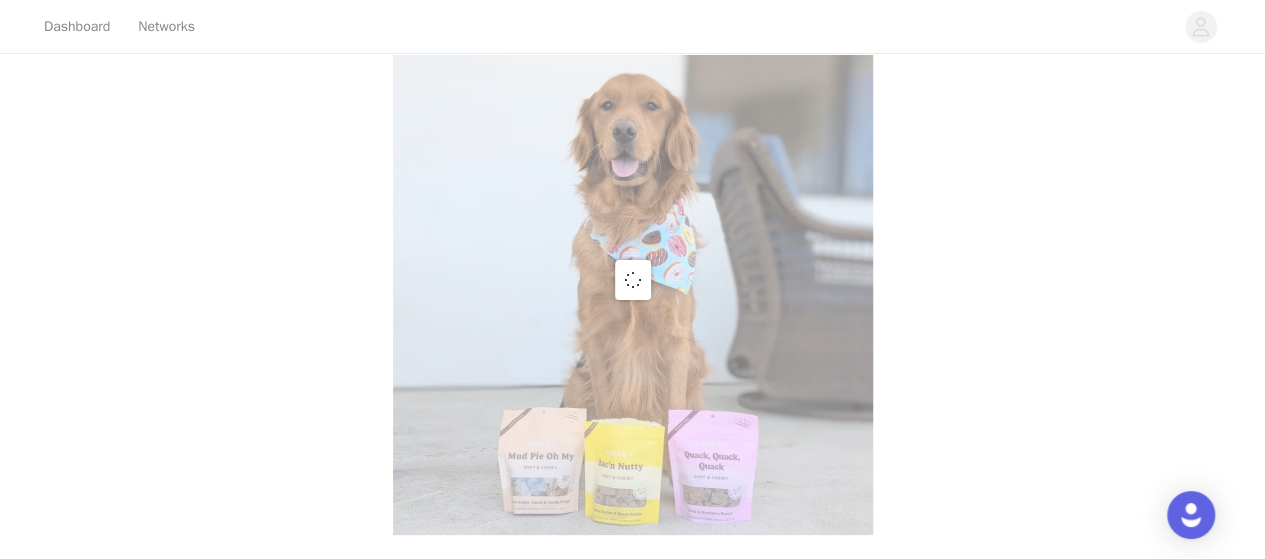 scroll, scrollTop: 2, scrollLeft: 0, axis: vertical 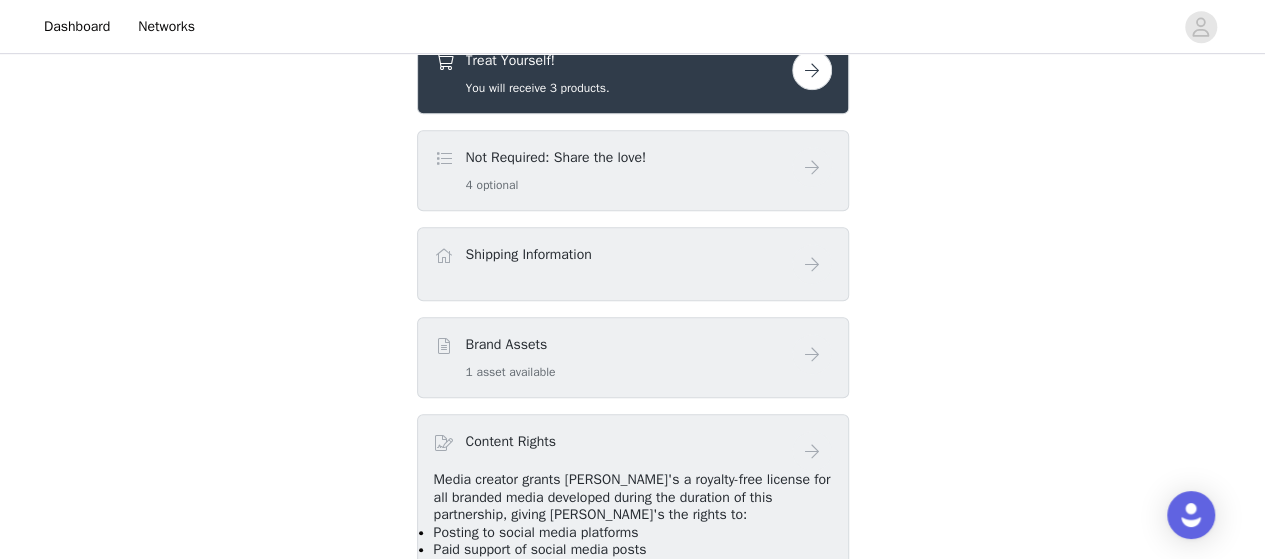 click at bounding box center (812, 70) 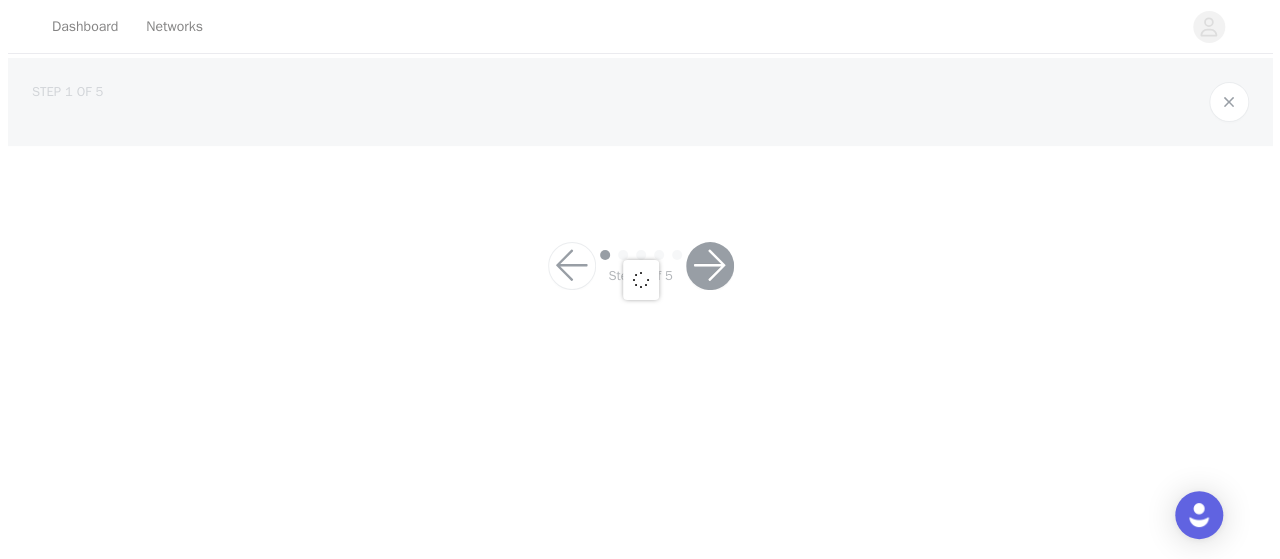 scroll, scrollTop: 0, scrollLeft: 0, axis: both 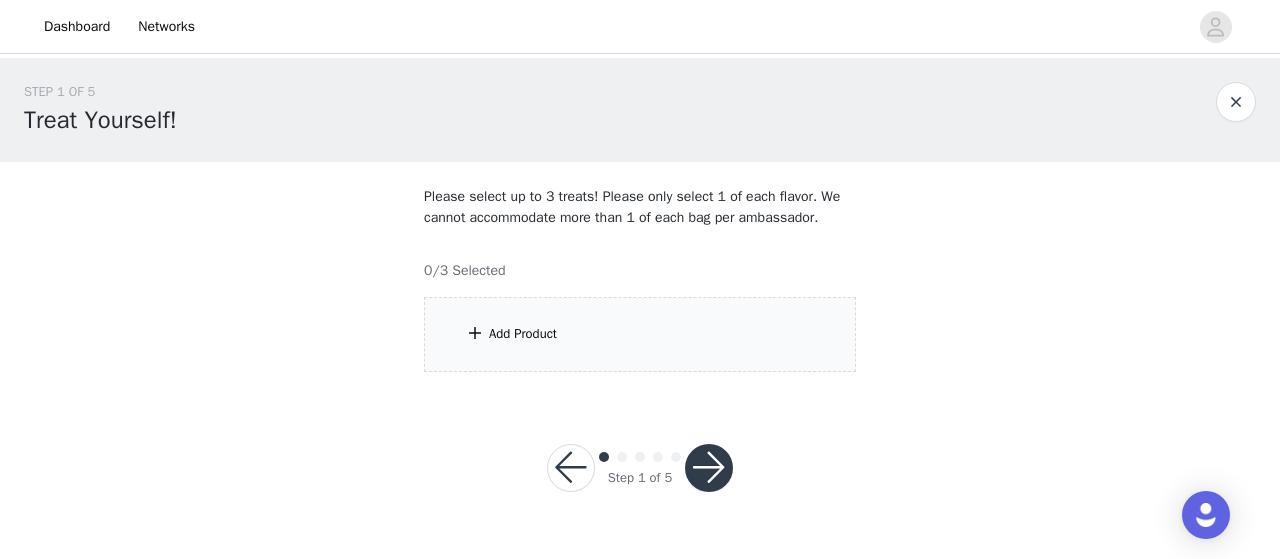 click on "Add Product" at bounding box center [640, 334] 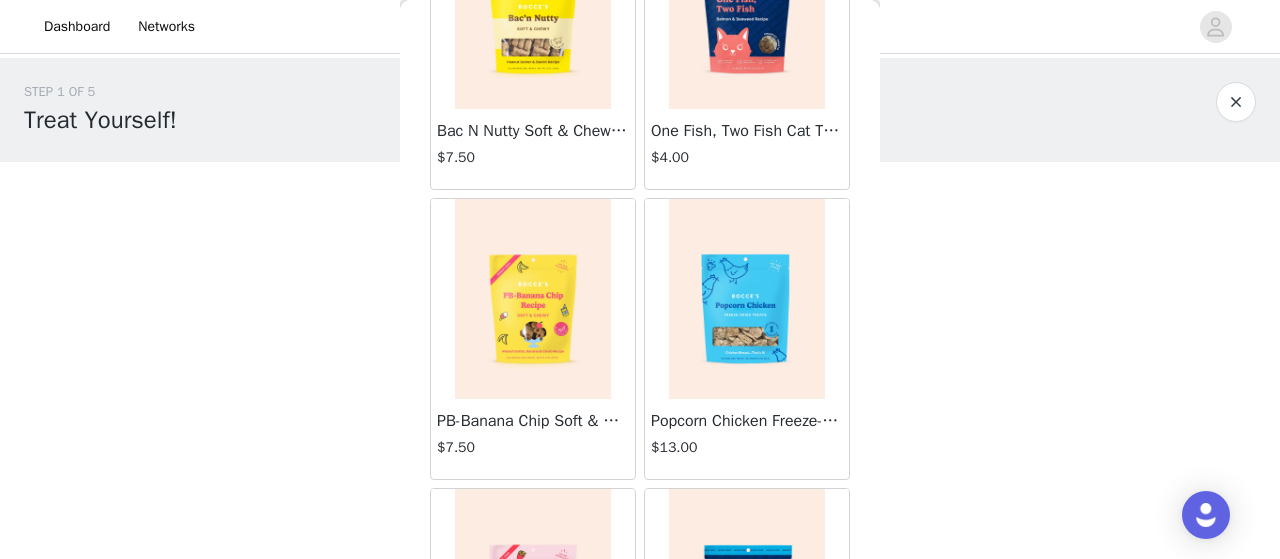scroll, scrollTop: 775, scrollLeft: 0, axis: vertical 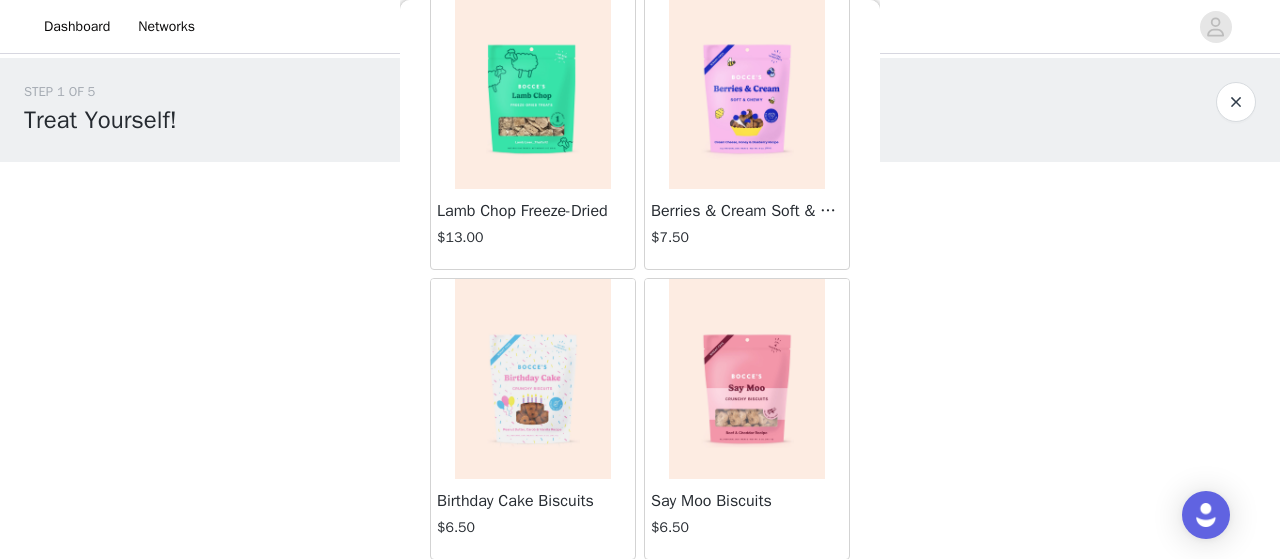 click at bounding box center (747, 89) 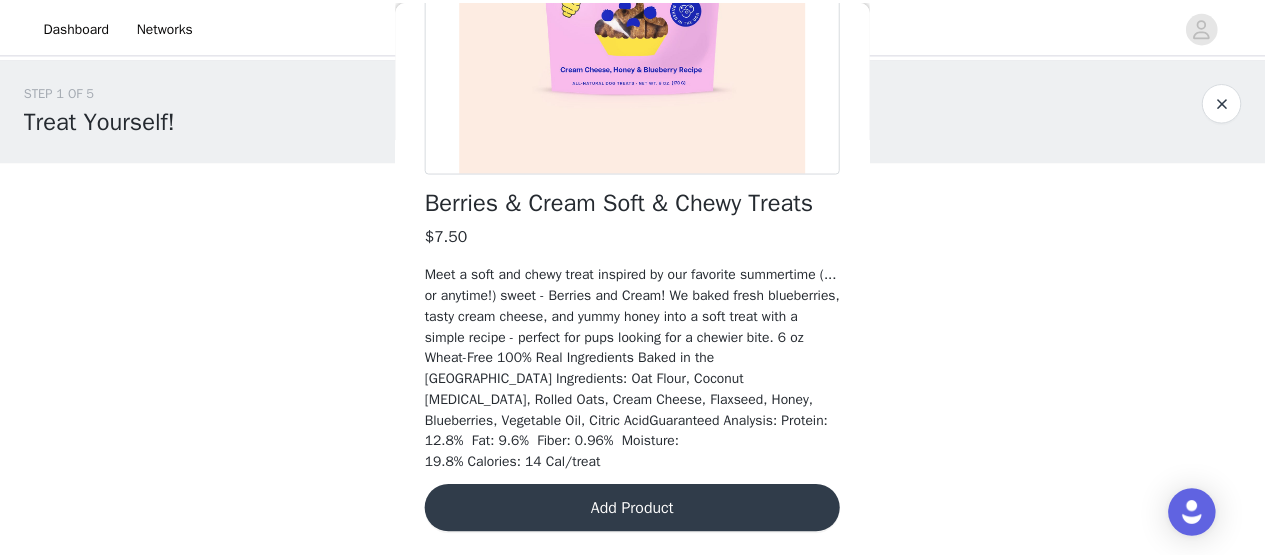 scroll, scrollTop: 354, scrollLeft: 0, axis: vertical 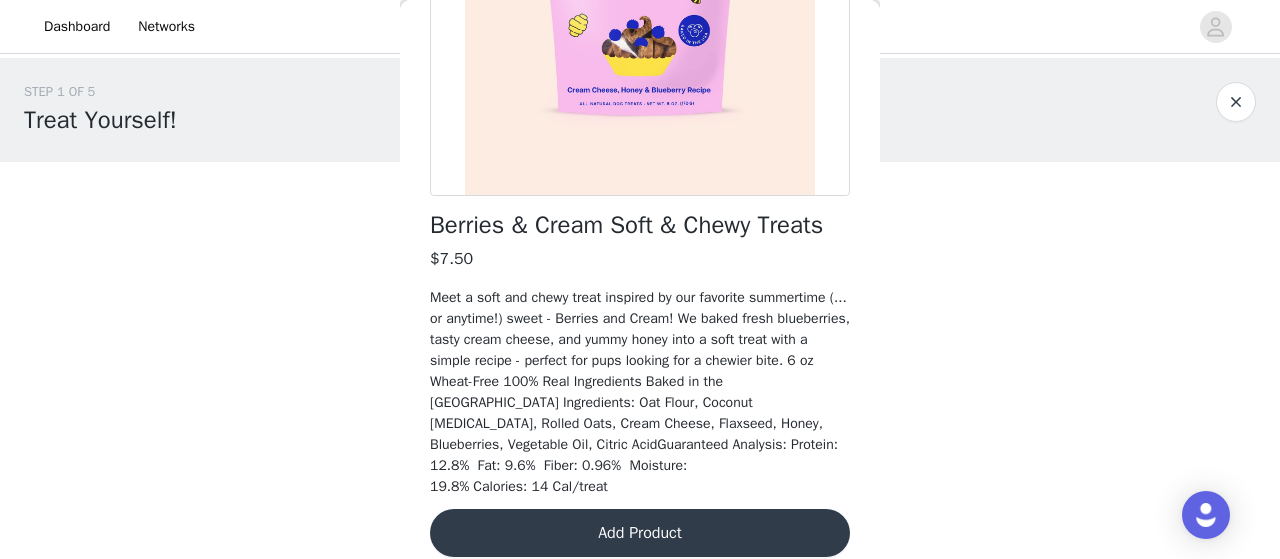 click on "Add Product" at bounding box center (640, 533) 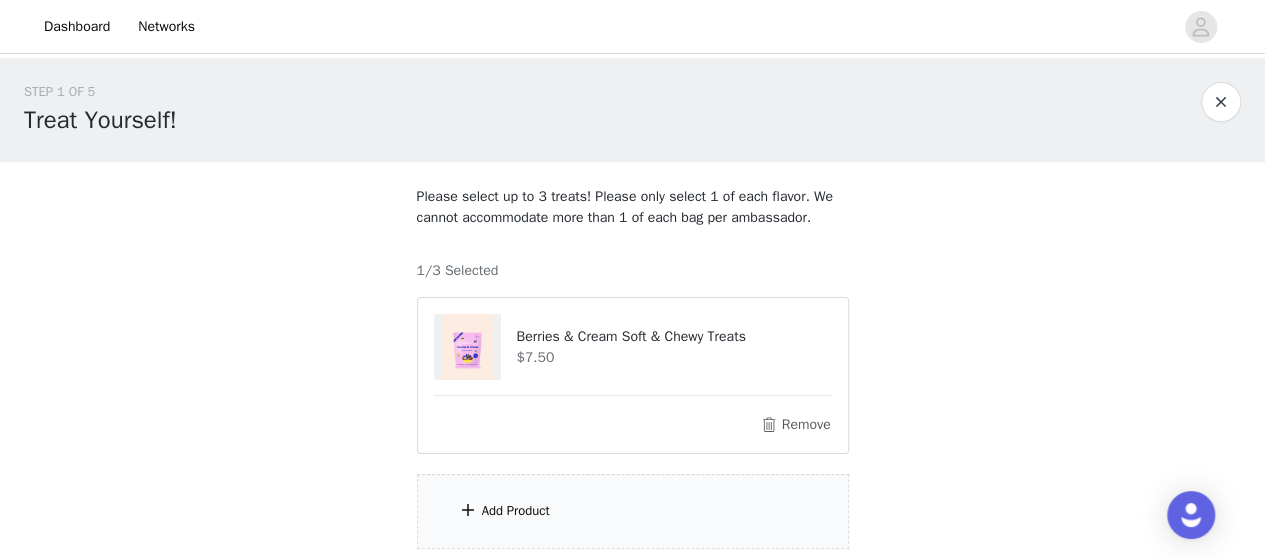 click on "Add Product" at bounding box center (633, 511) 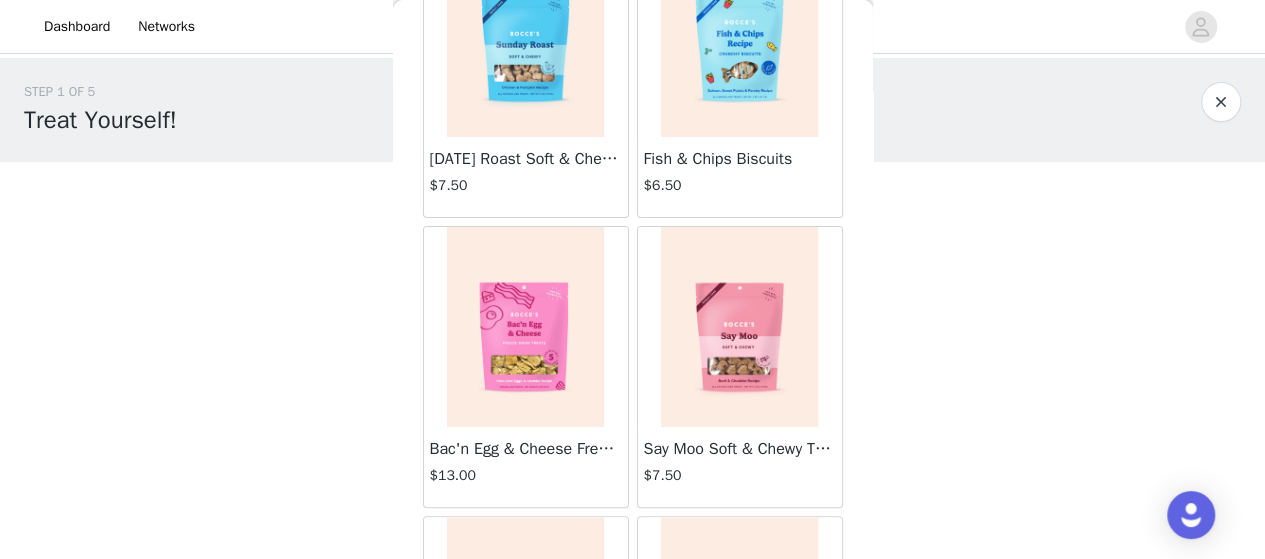 scroll, scrollTop: 167, scrollLeft: 0, axis: vertical 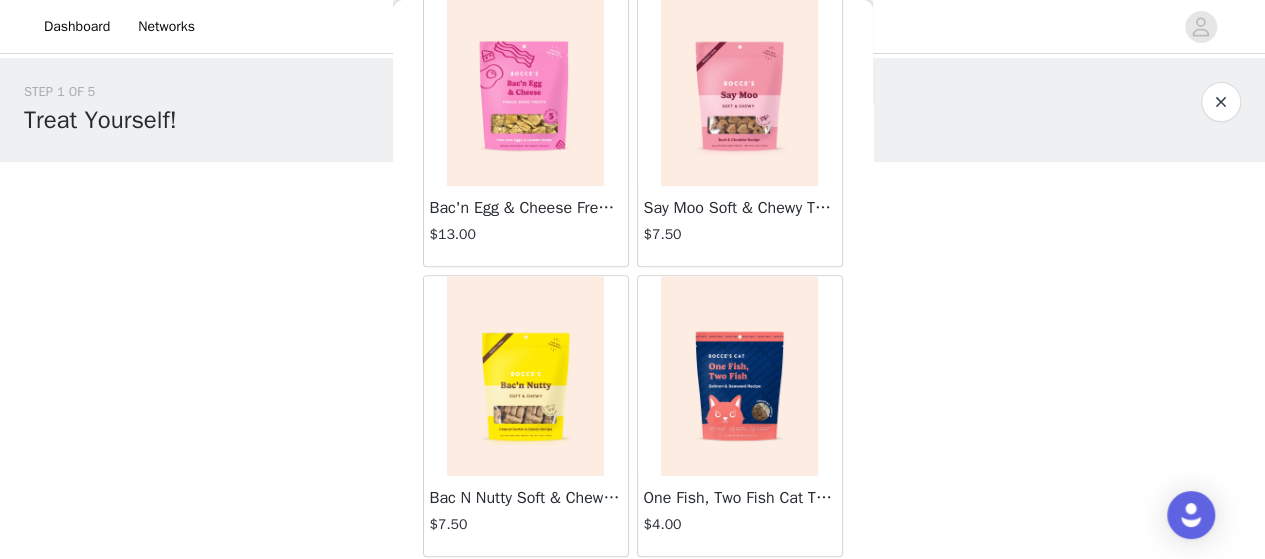 click at bounding box center (525, 376) 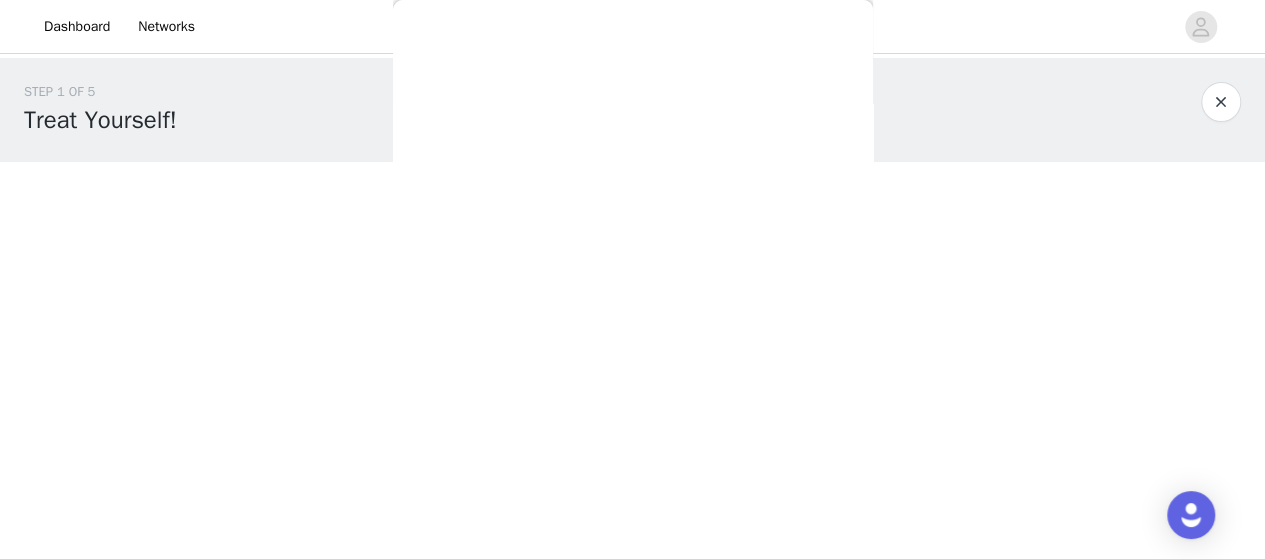 scroll, scrollTop: 250, scrollLeft: 0, axis: vertical 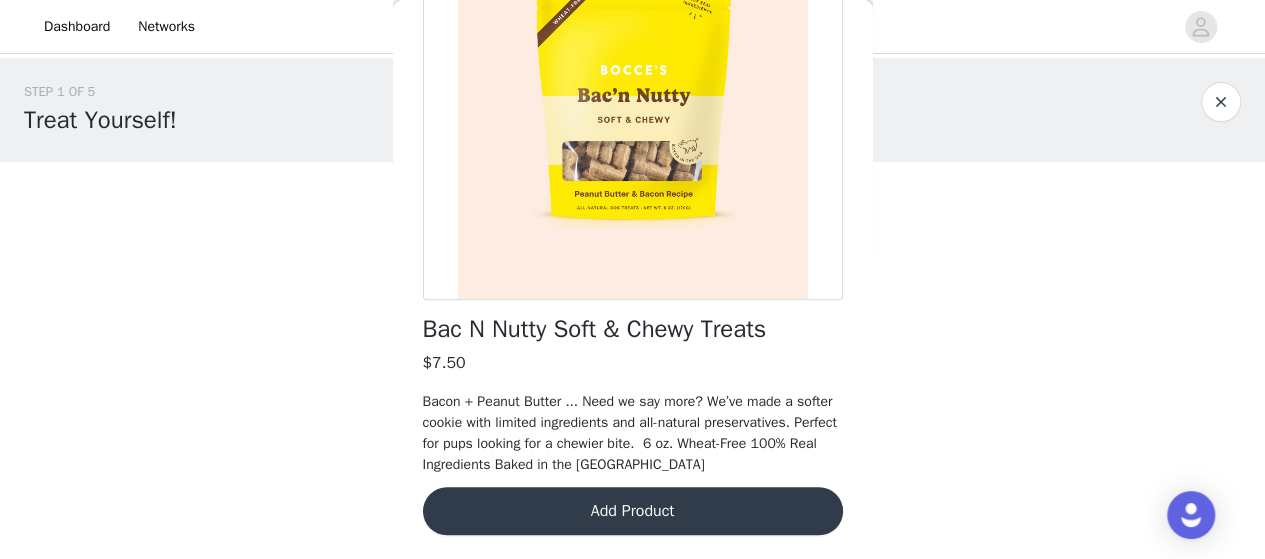 click on "Add Product" at bounding box center [633, 511] 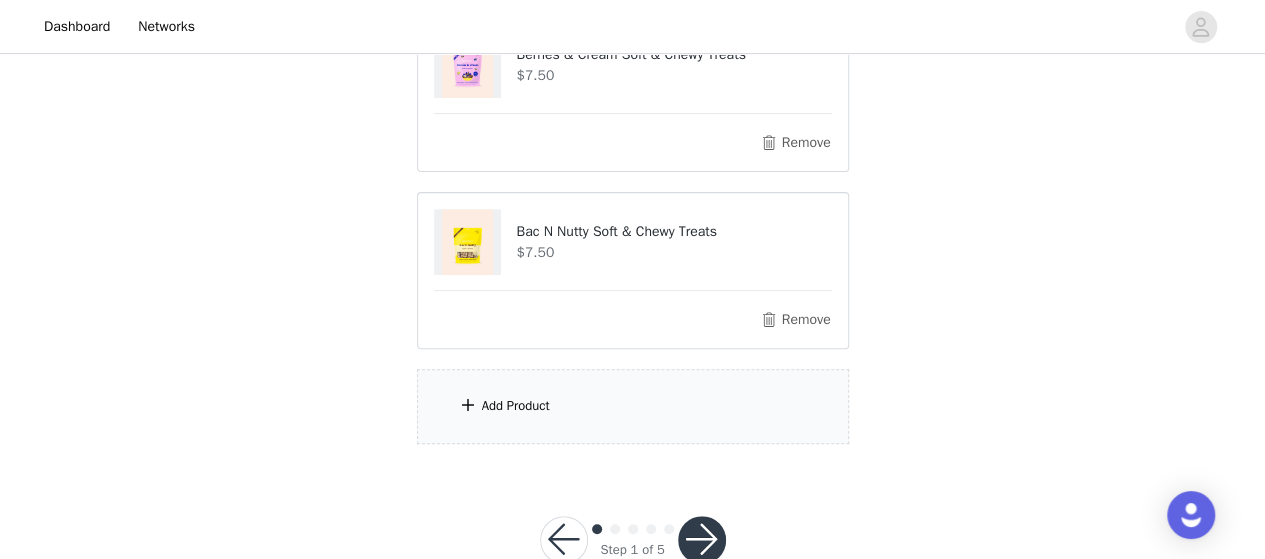 scroll, scrollTop: 284, scrollLeft: 0, axis: vertical 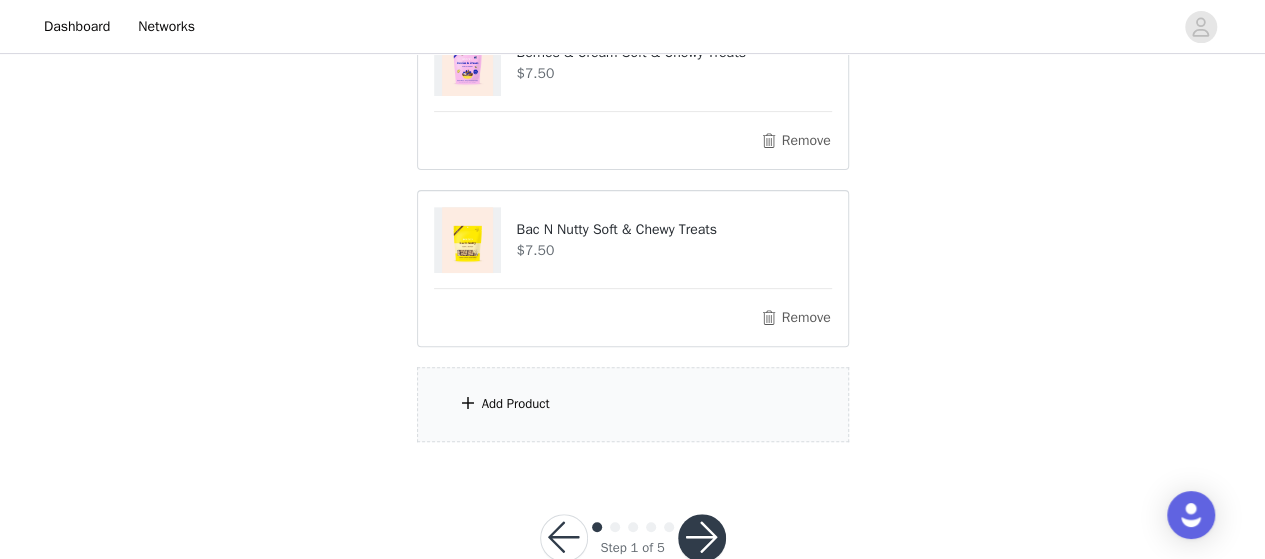 click on "Add Product" at bounding box center (633, 404) 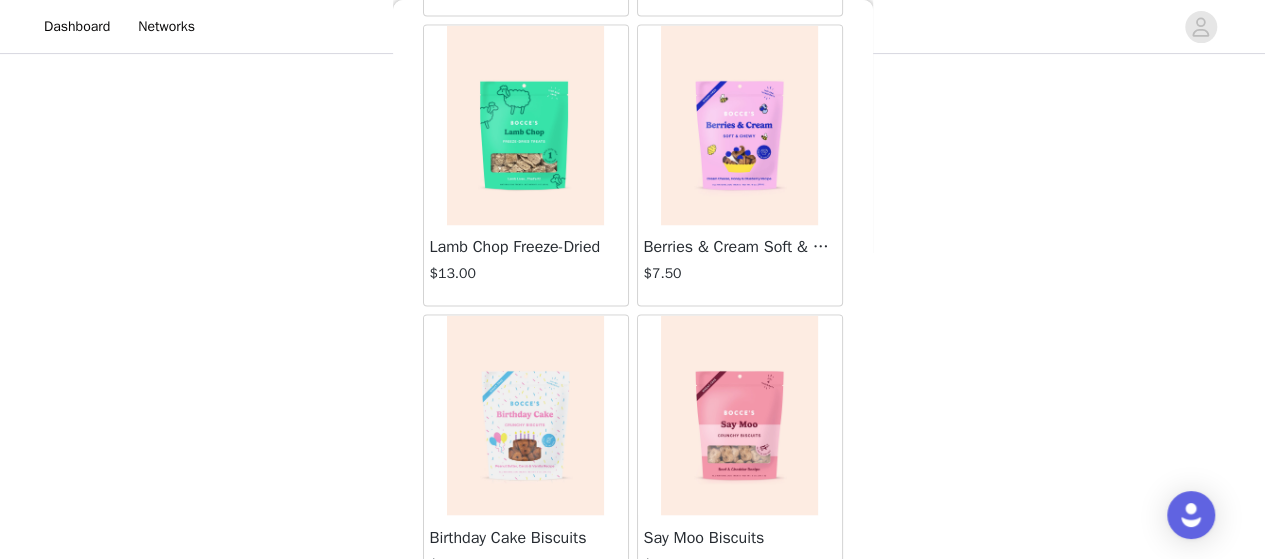 scroll, scrollTop: 1474, scrollLeft: 0, axis: vertical 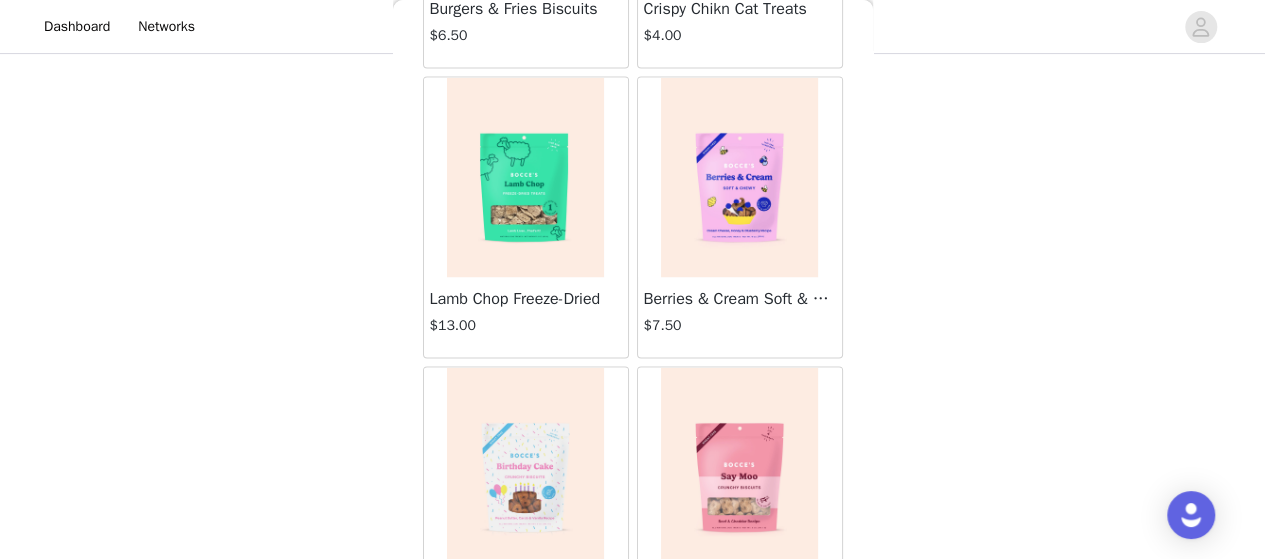 click at bounding box center (525, 177) 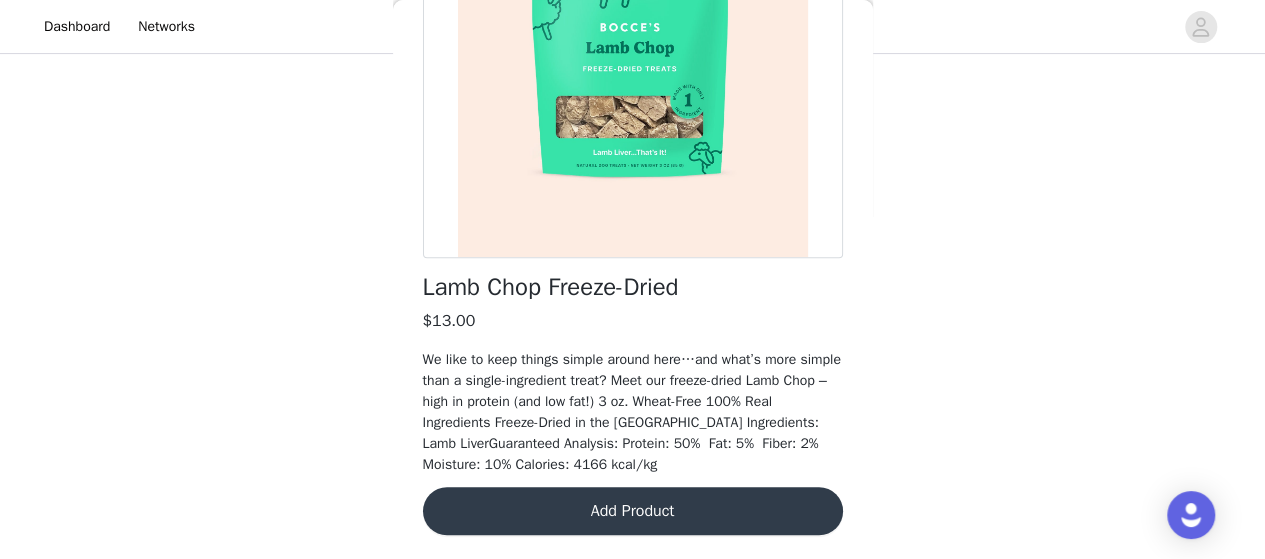 scroll, scrollTop: 292, scrollLeft: 0, axis: vertical 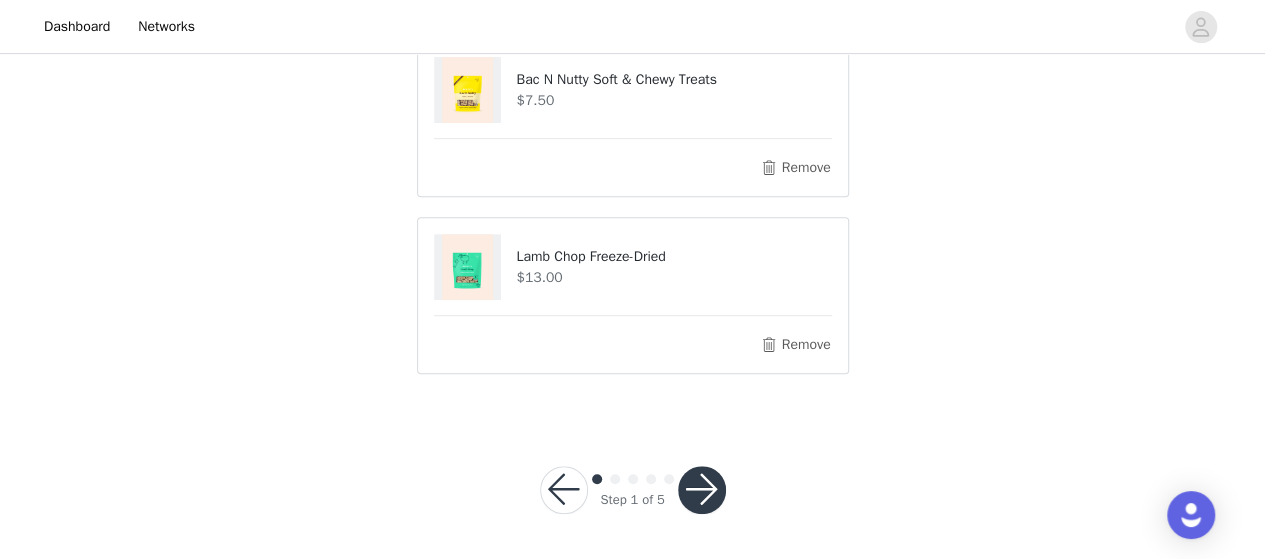 click at bounding box center (702, 490) 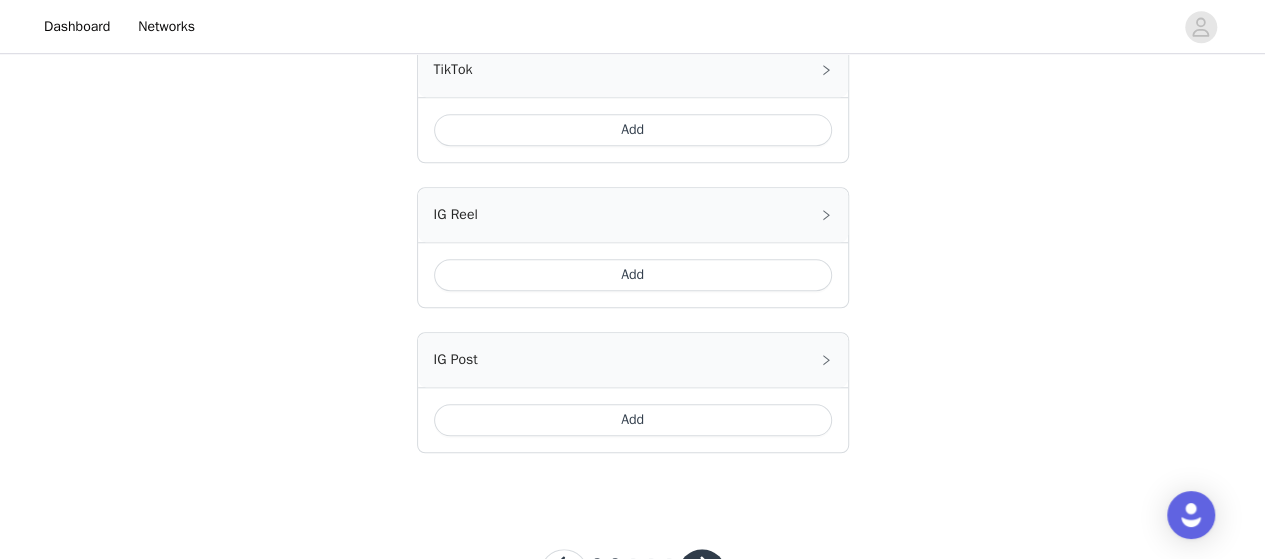 scroll, scrollTop: 788, scrollLeft: 0, axis: vertical 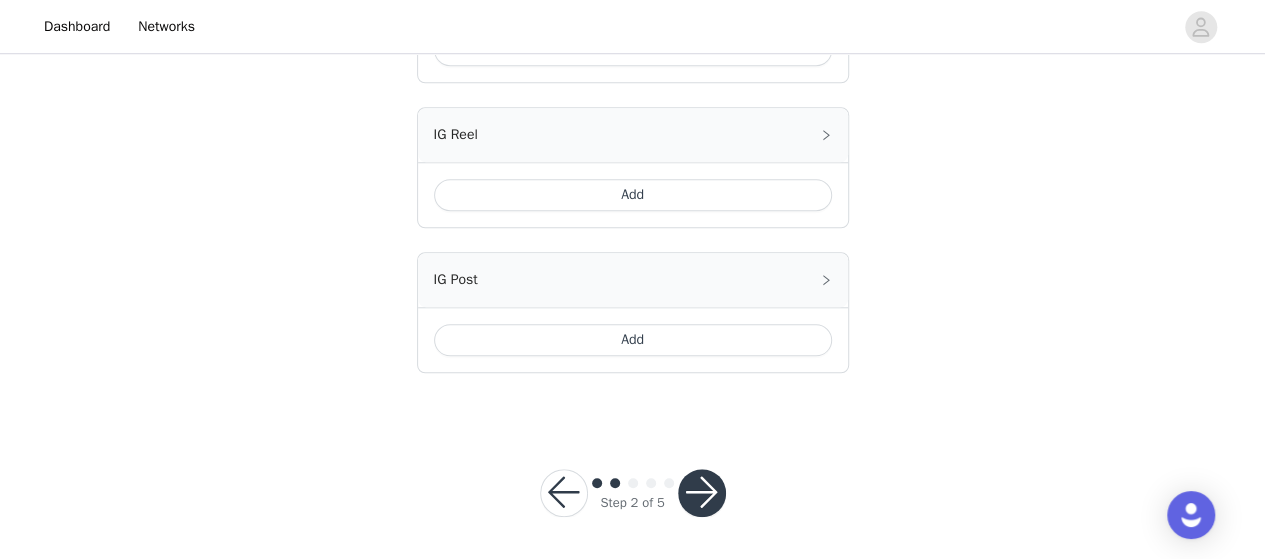 click at bounding box center (702, 493) 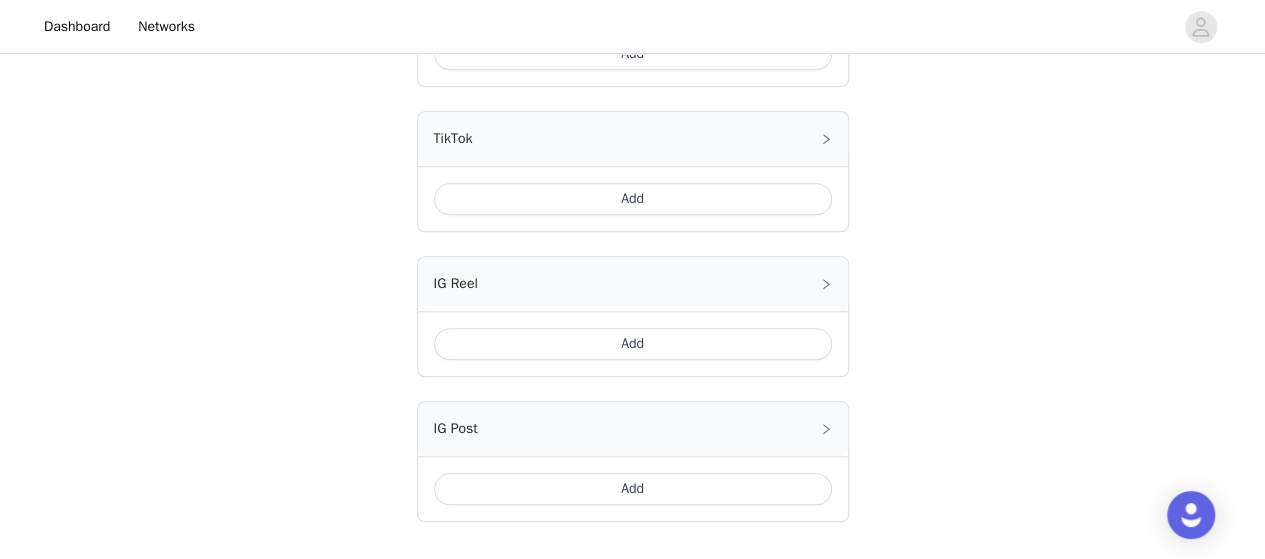 scroll, scrollTop: 788, scrollLeft: 0, axis: vertical 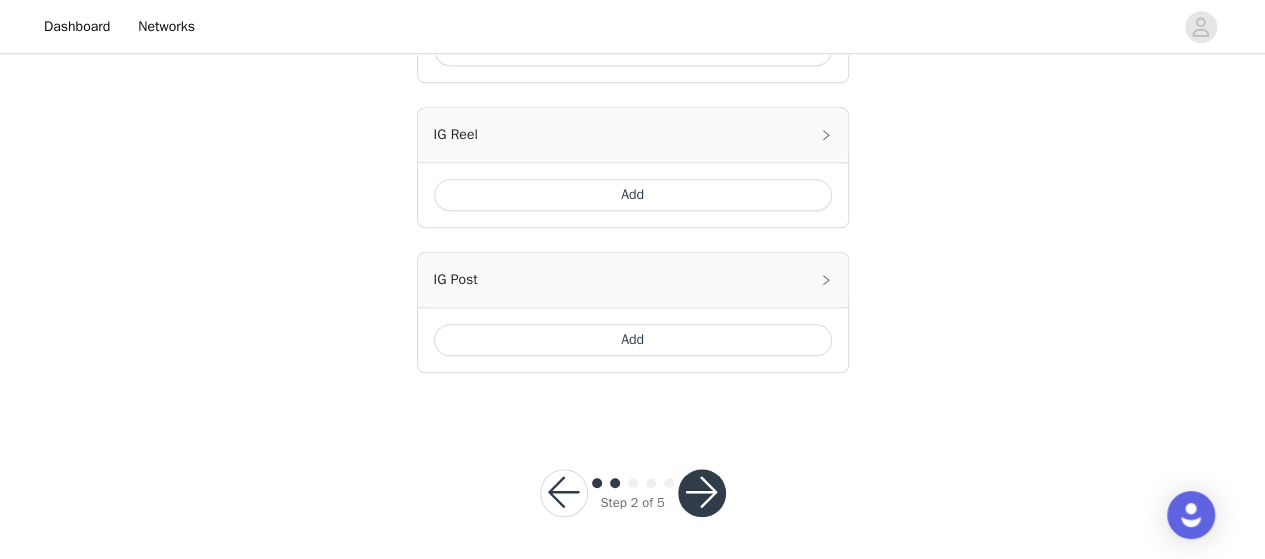 click at bounding box center (702, 493) 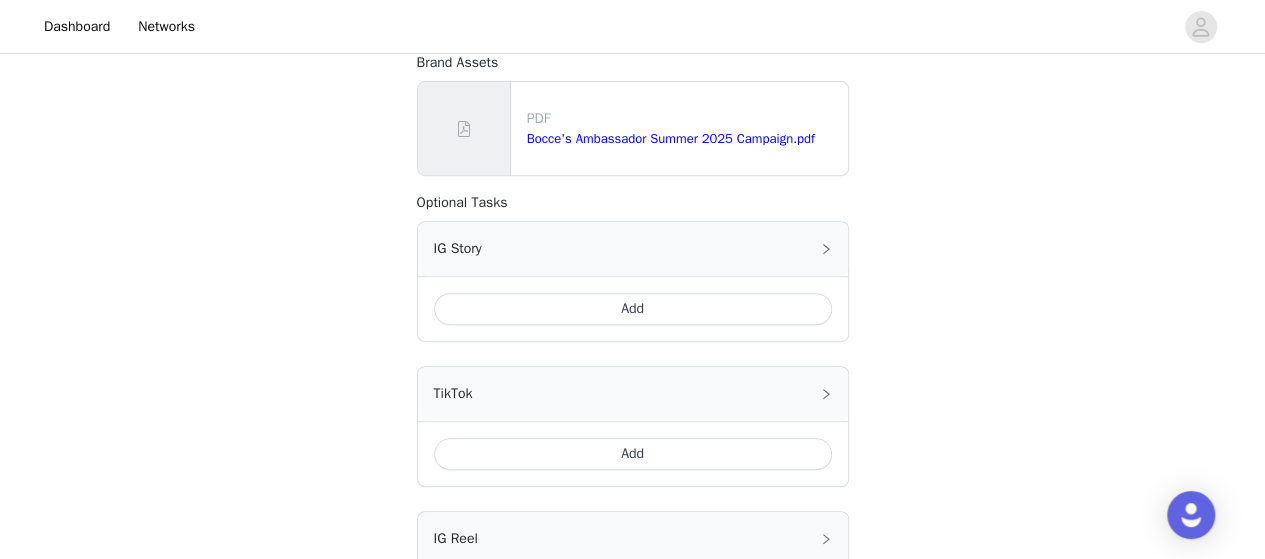 scroll, scrollTop: 412, scrollLeft: 0, axis: vertical 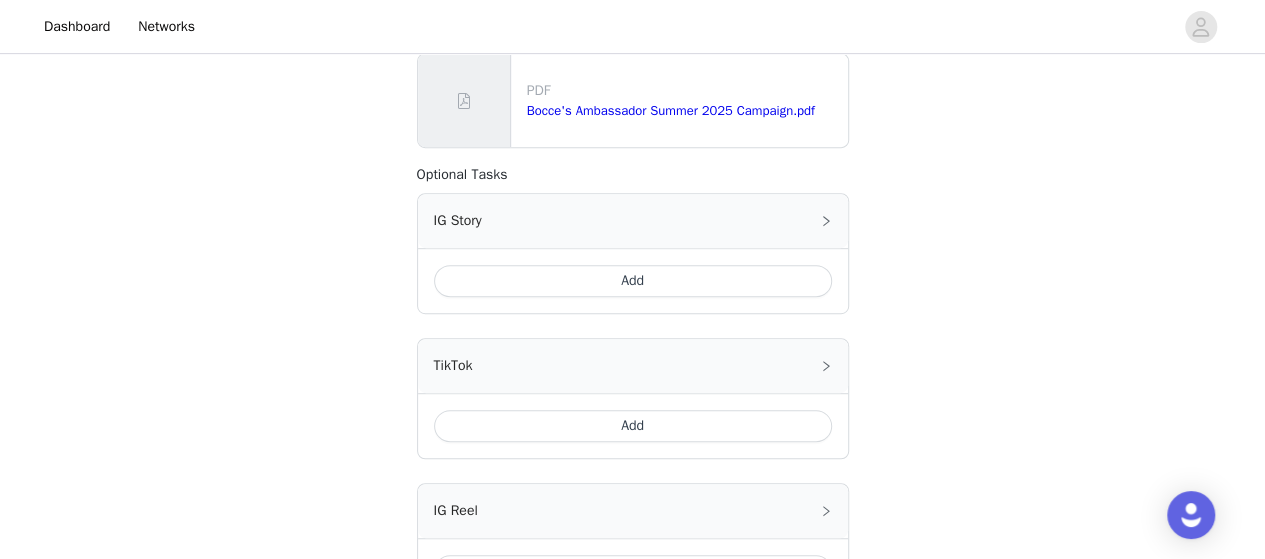 click on "IG Story" at bounding box center [633, 221] 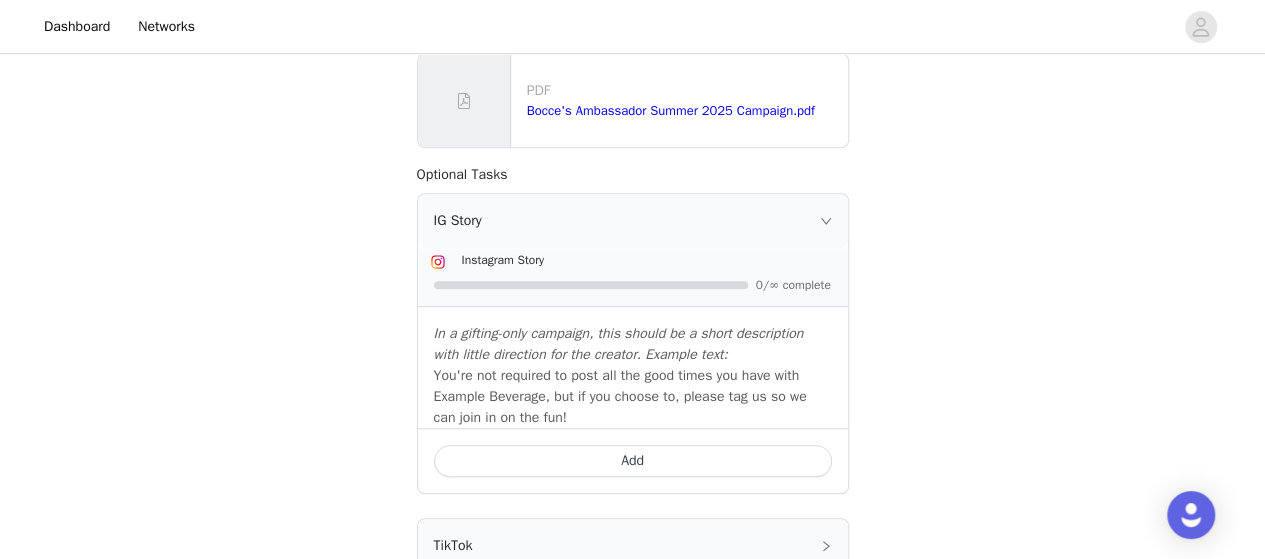 scroll, scrollTop: 544, scrollLeft: 0, axis: vertical 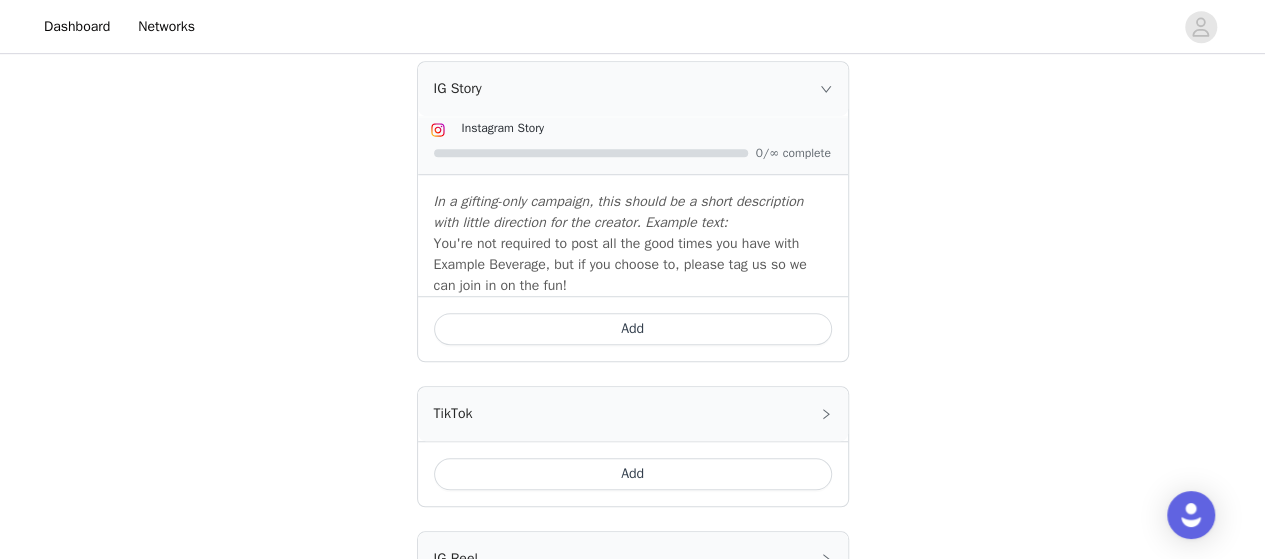 click on "Add" at bounding box center (633, 328) 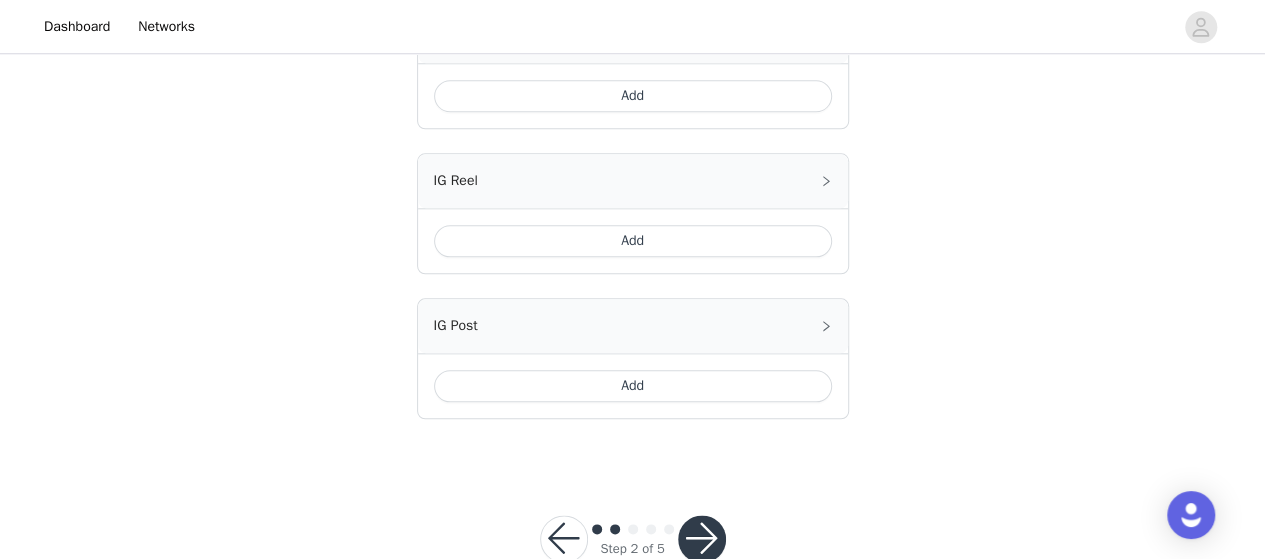 scroll, scrollTop: 959, scrollLeft: 0, axis: vertical 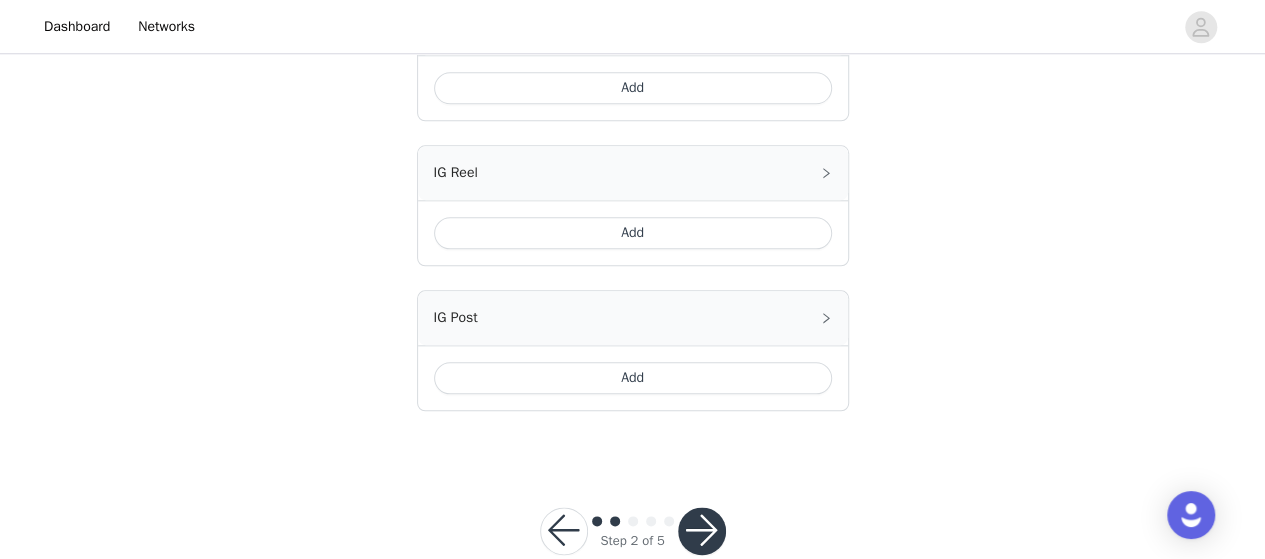 click on "Add" at bounding box center [633, 378] 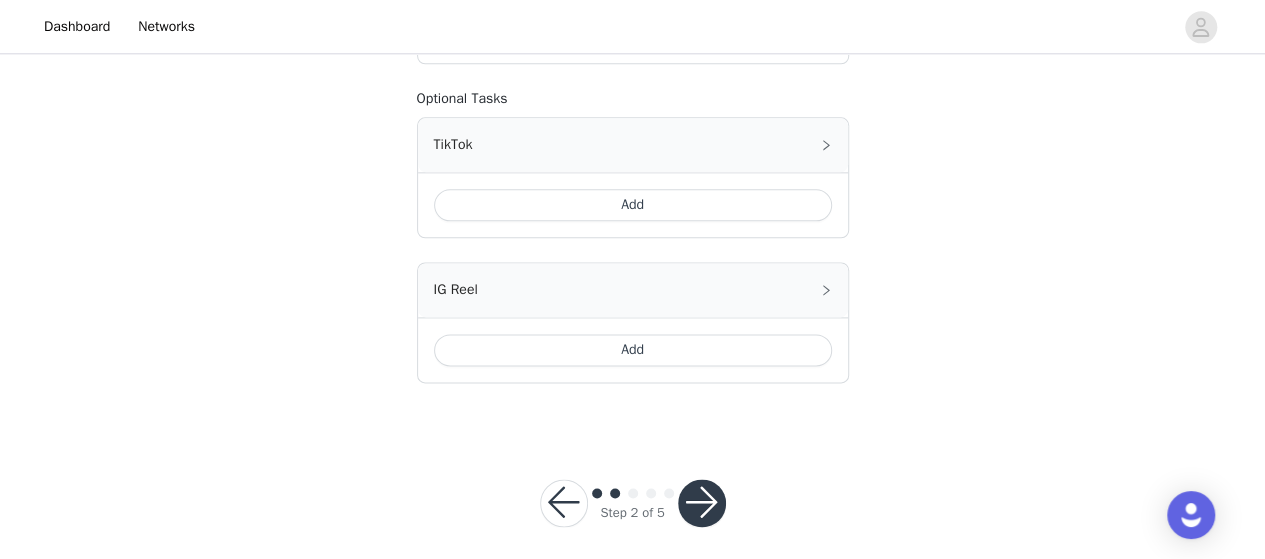 scroll, scrollTop: 1176, scrollLeft: 0, axis: vertical 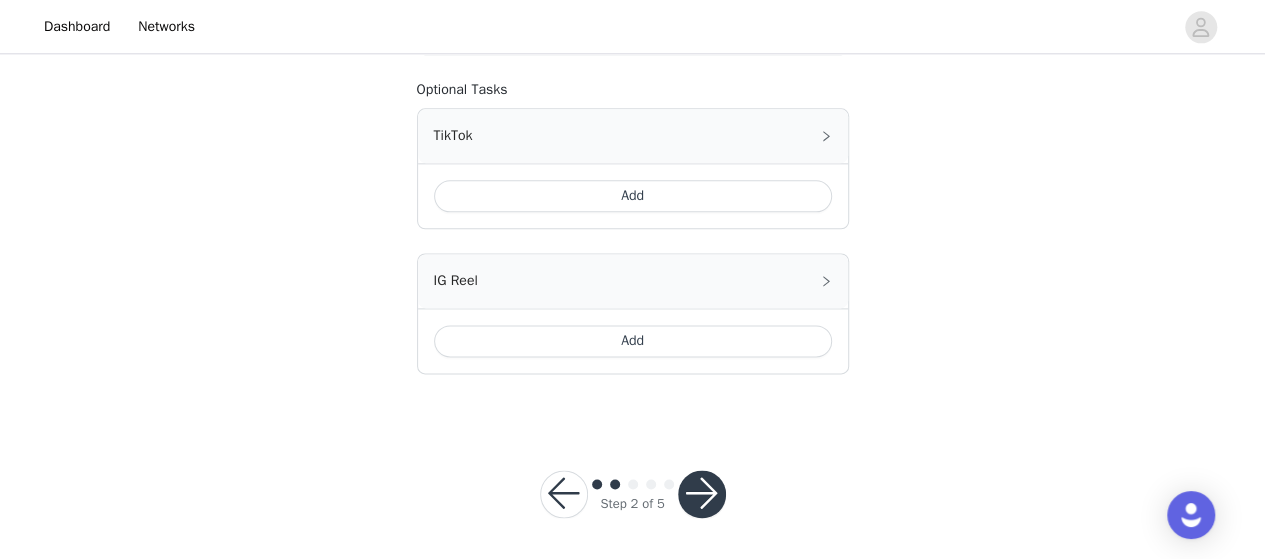 click at bounding box center [702, 494] 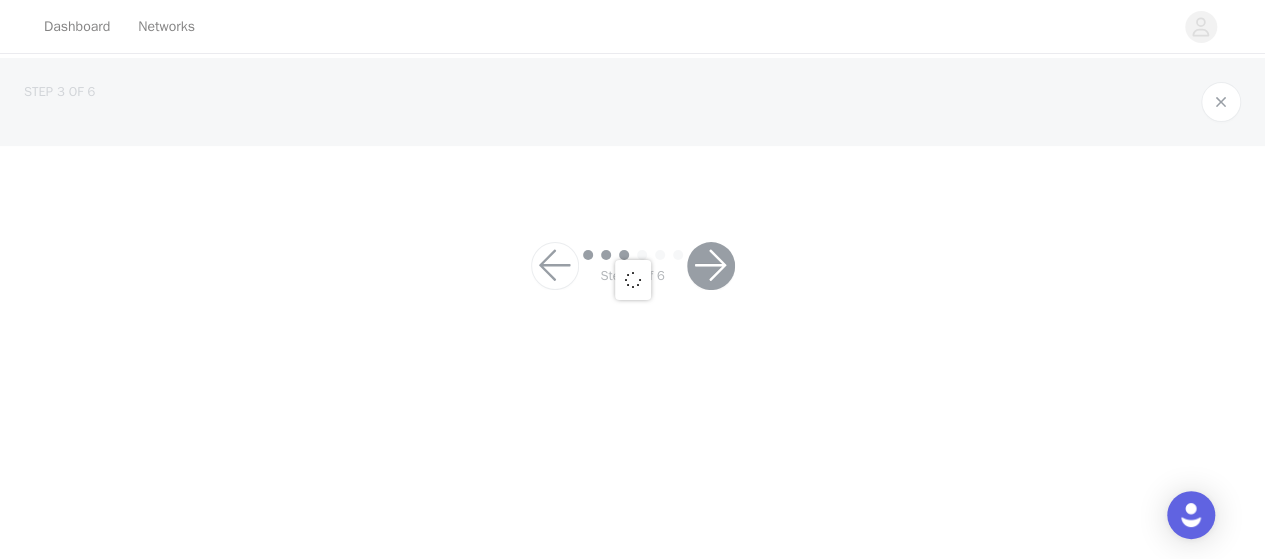scroll, scrollTop: 0, scrollLeft: 0, axis: both 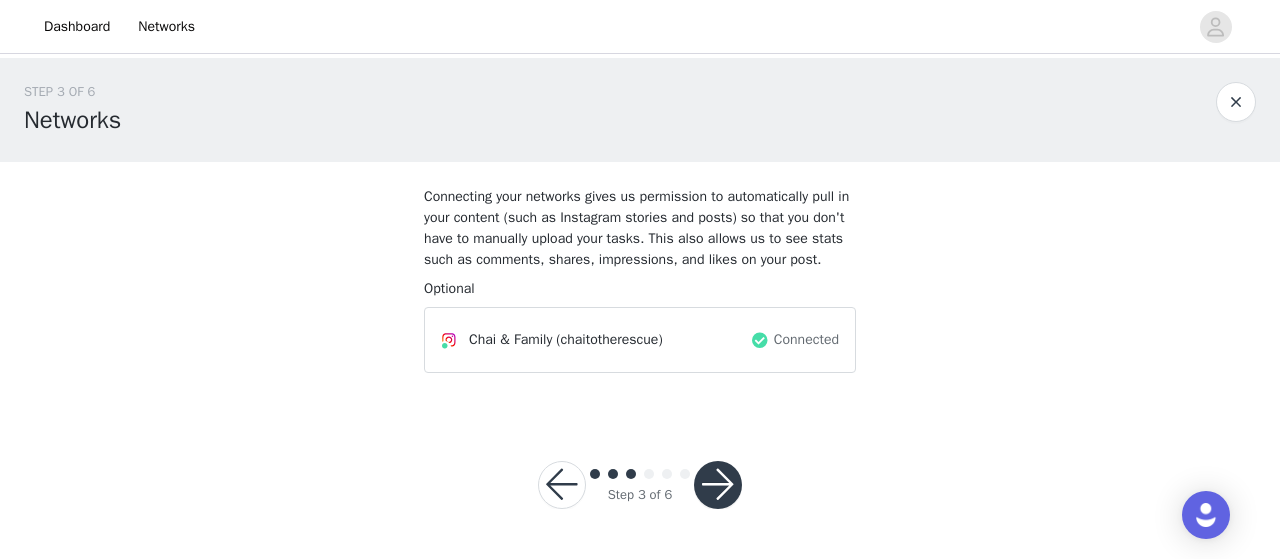 click at bounding box center [718, 485] 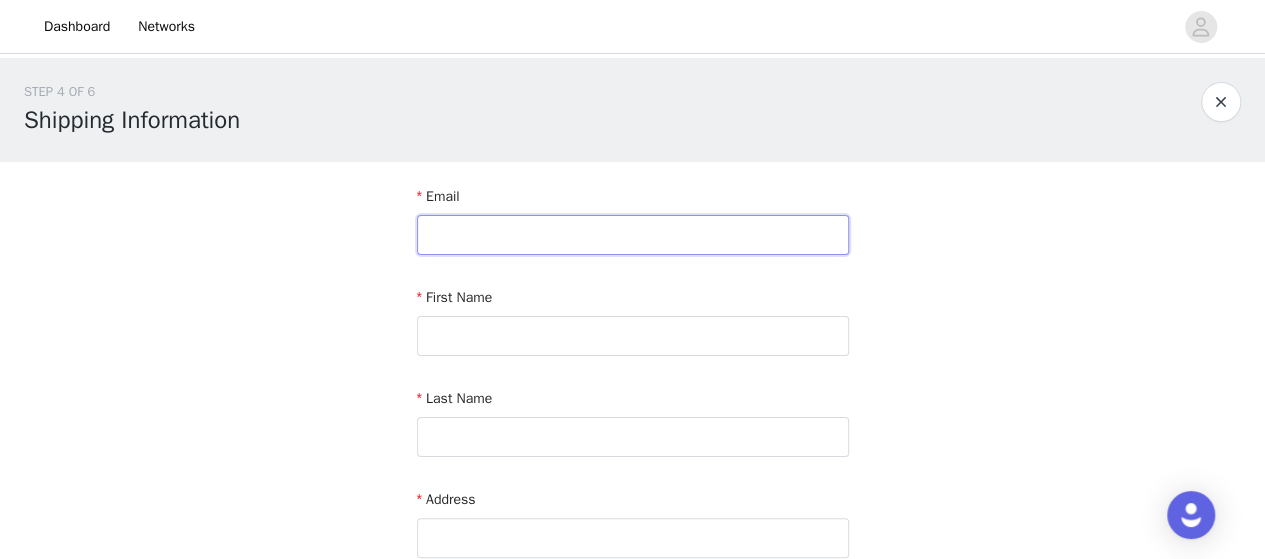 click at bounding box center [633, 235] 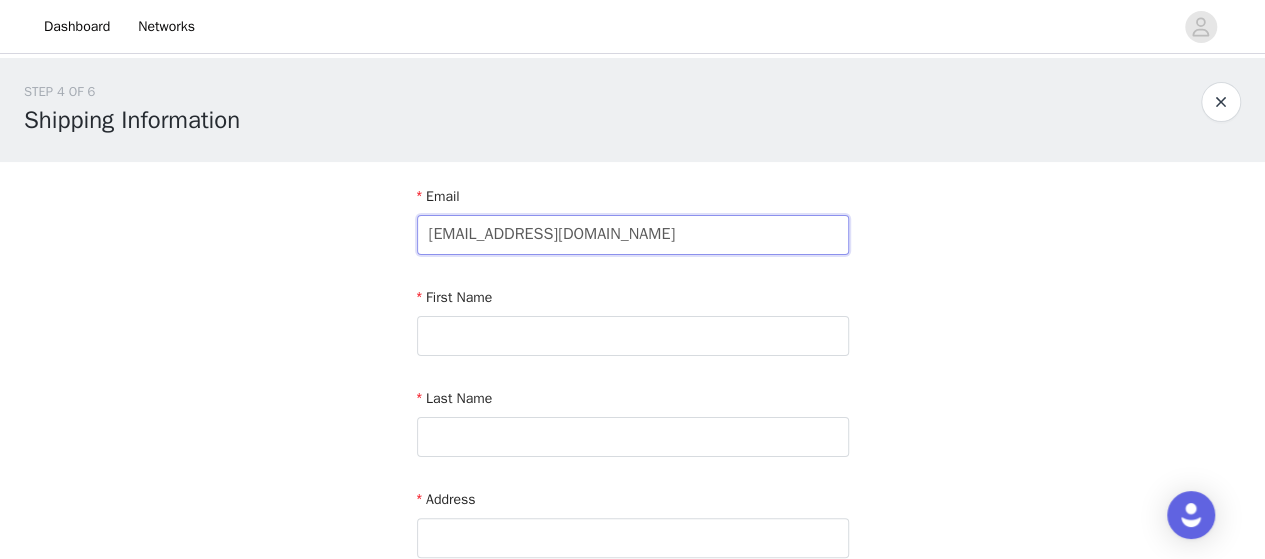 type on "[EMAIL_ADDRESS][DOMAIN_NAME]" 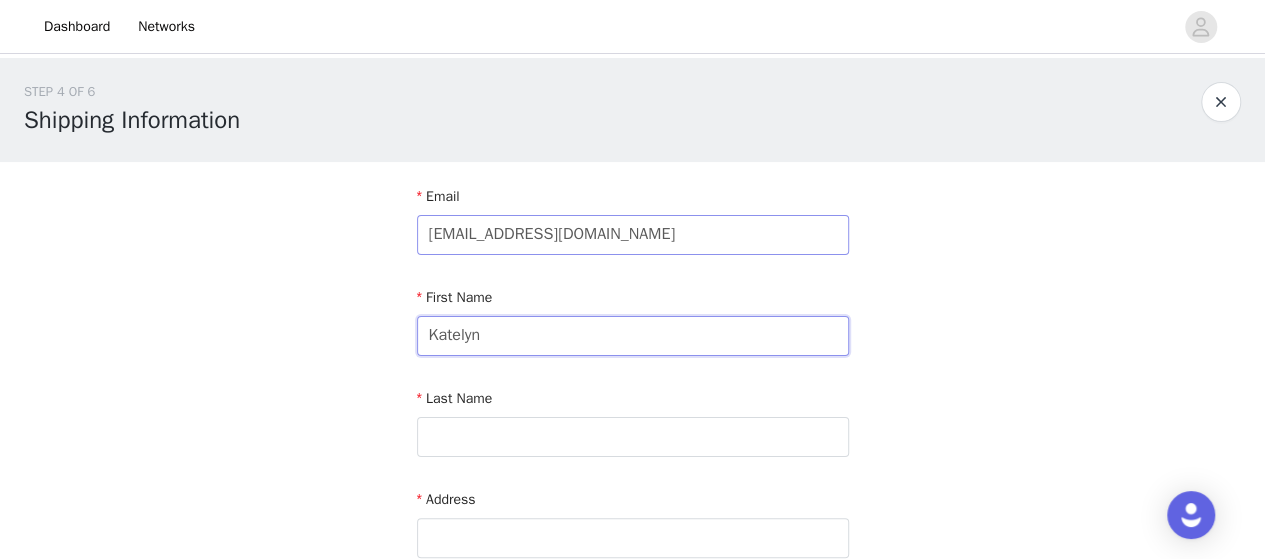 type on "Katelyn" 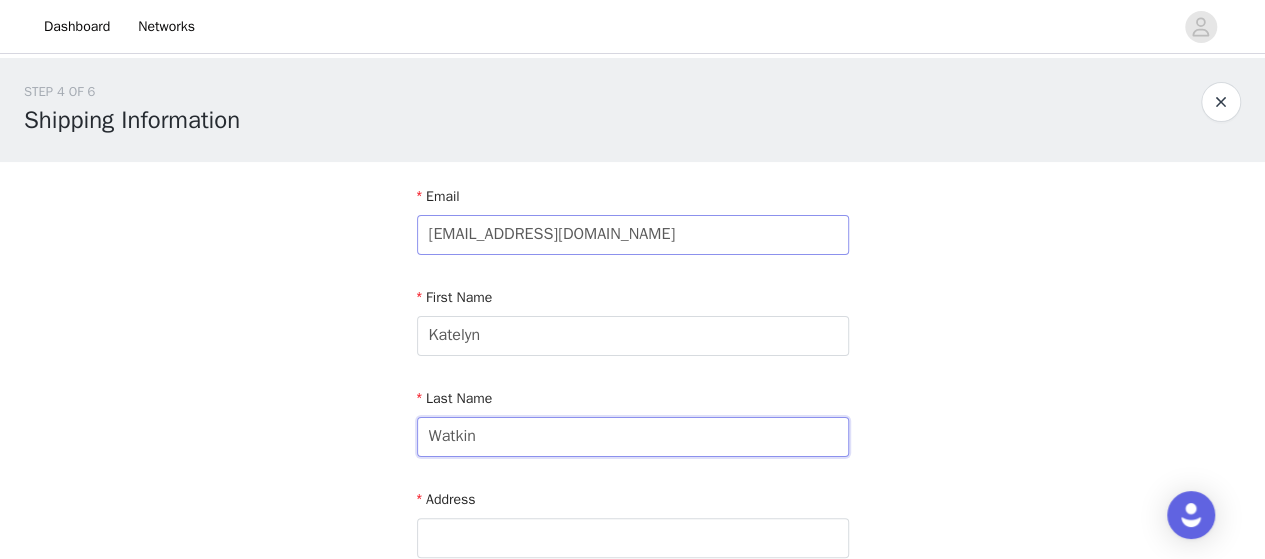 type on "Watkin" 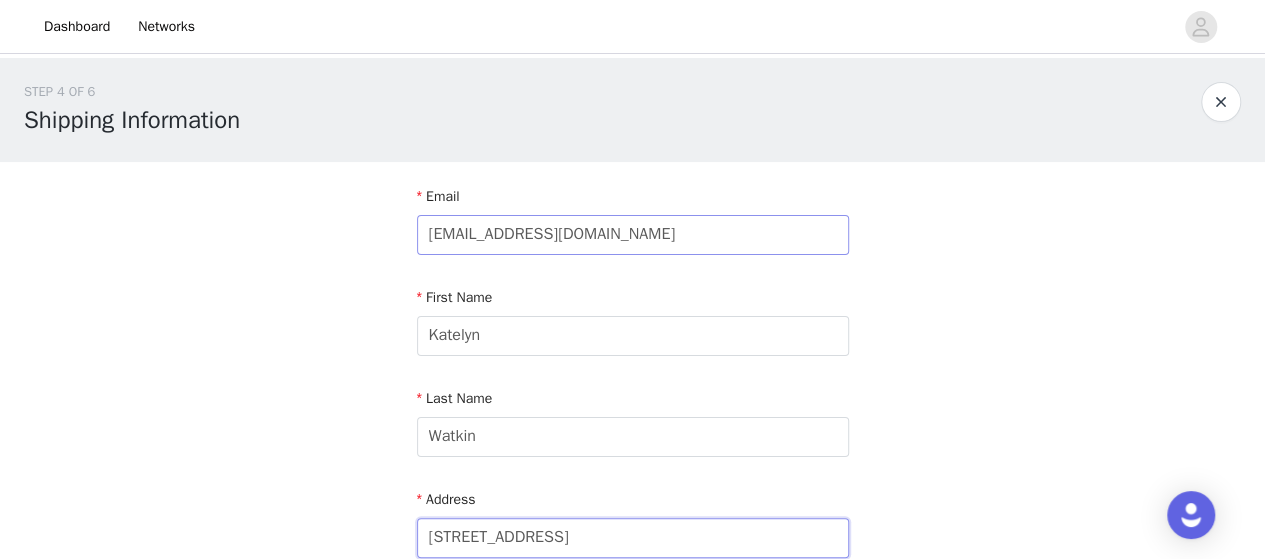 type on "[STREET_ADDRESS]" 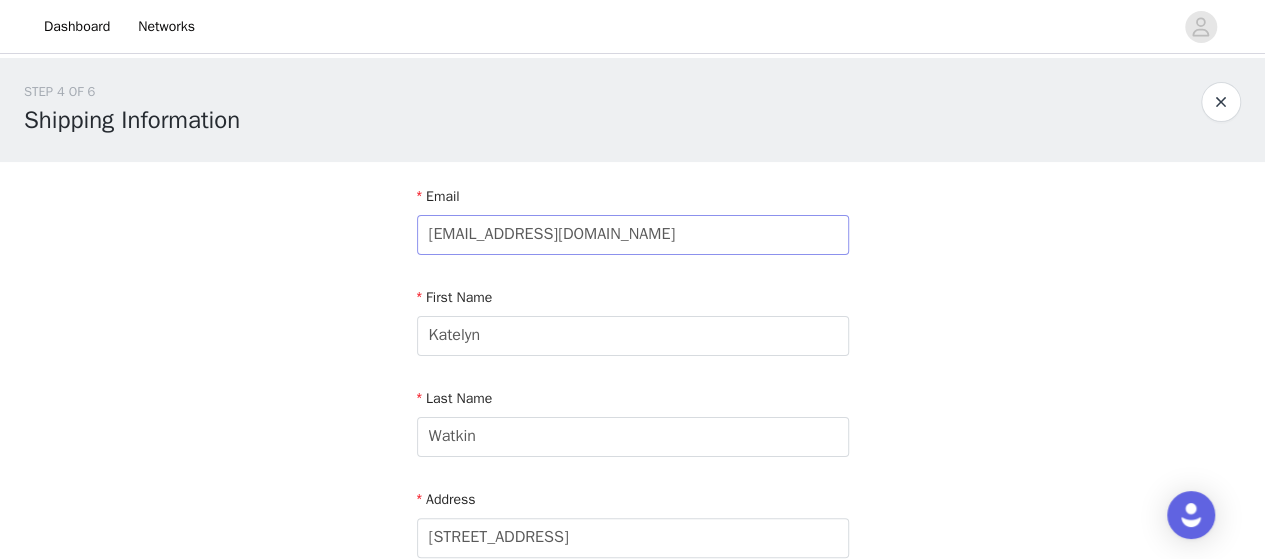 scroll, scrollTop: 358, scrollLeft: 0, axis: vertical 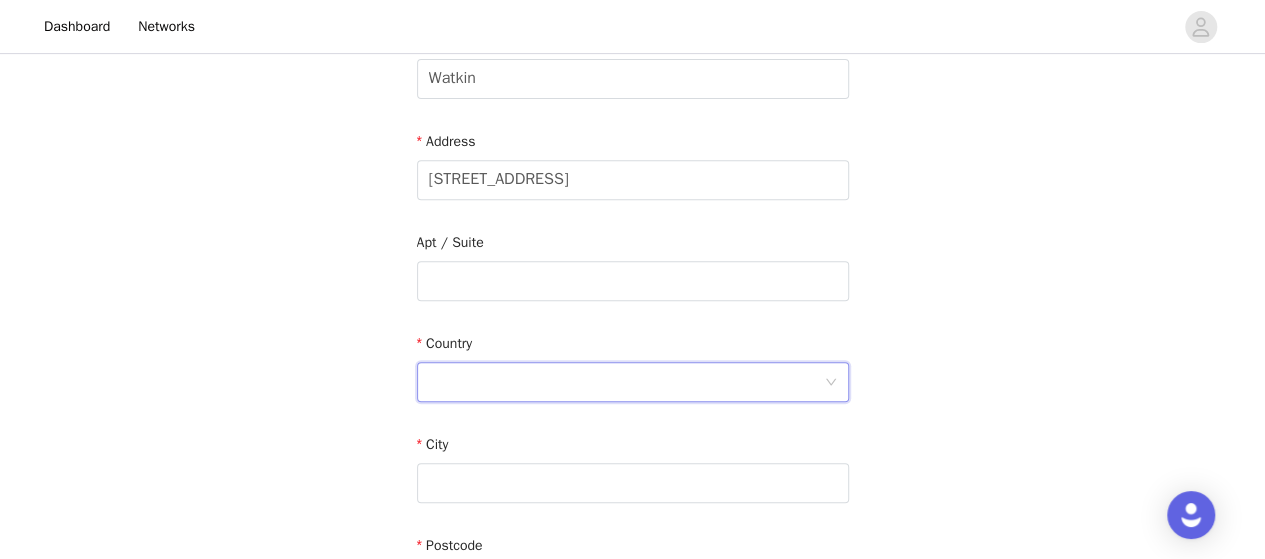 click at bounding box center [633, 382] 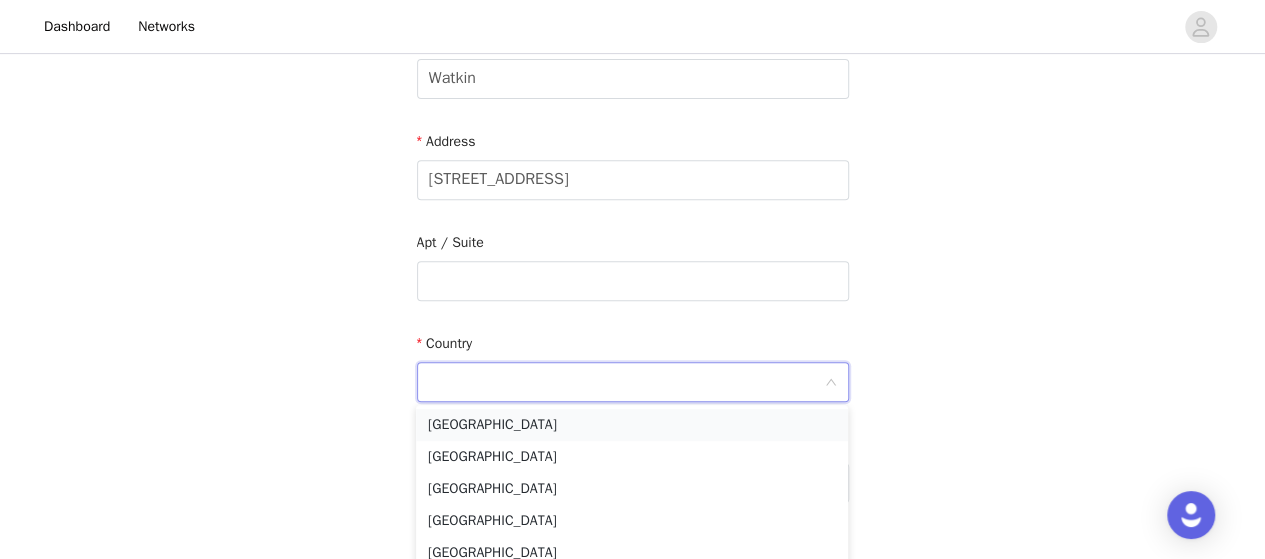 click on "[GEOGRAPHIC_DATA]" at bounding box center [632, 425] 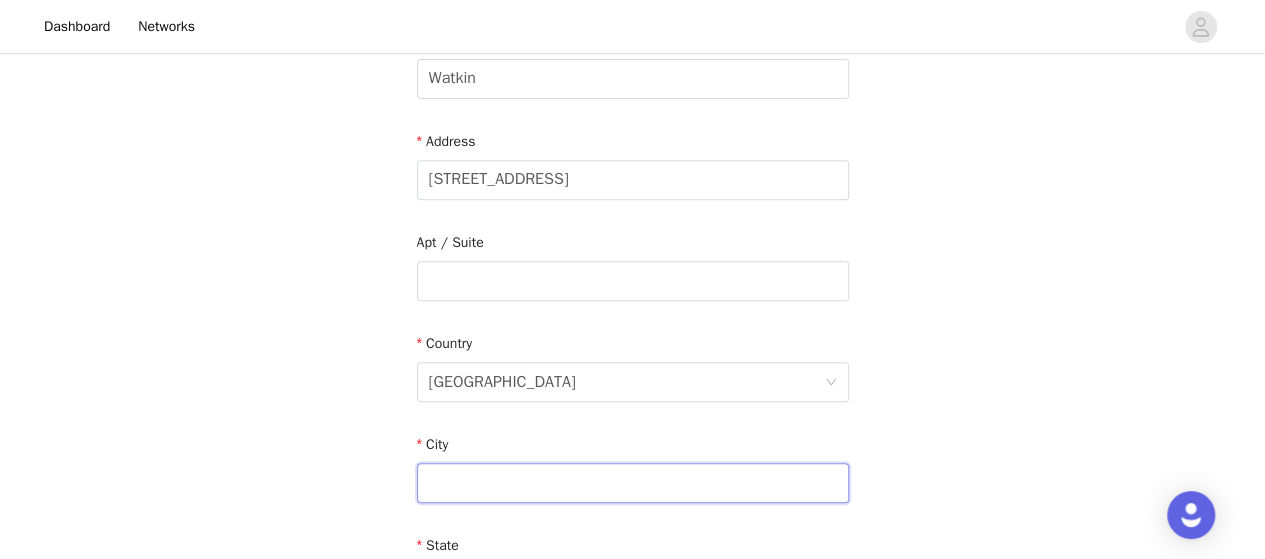 click at bounding box center [633, 483] 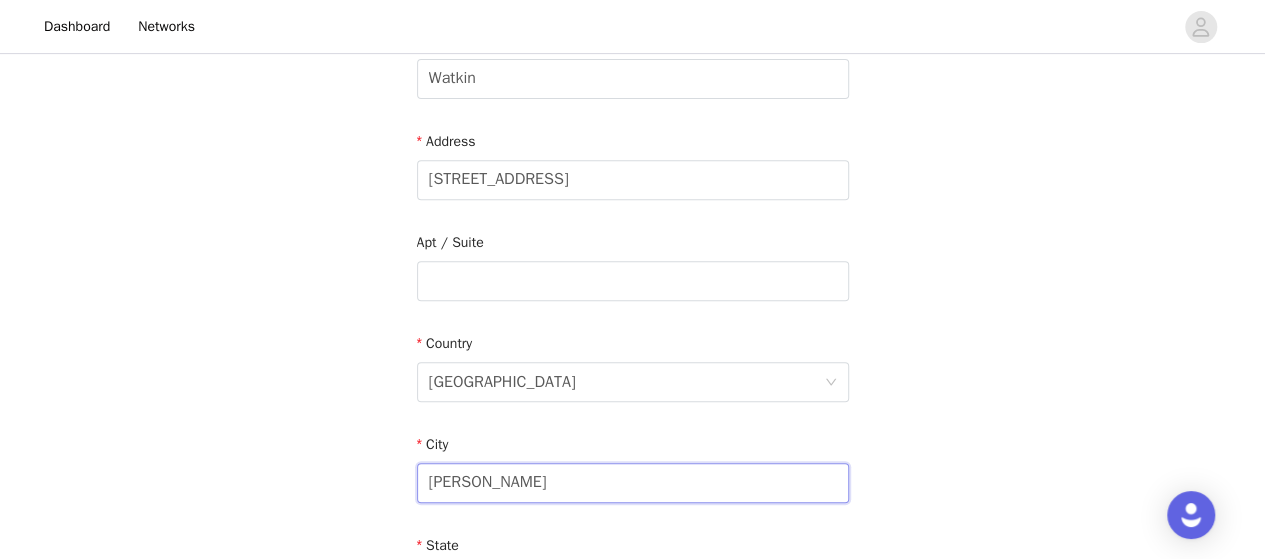 type on "[PERSON_NAME]" 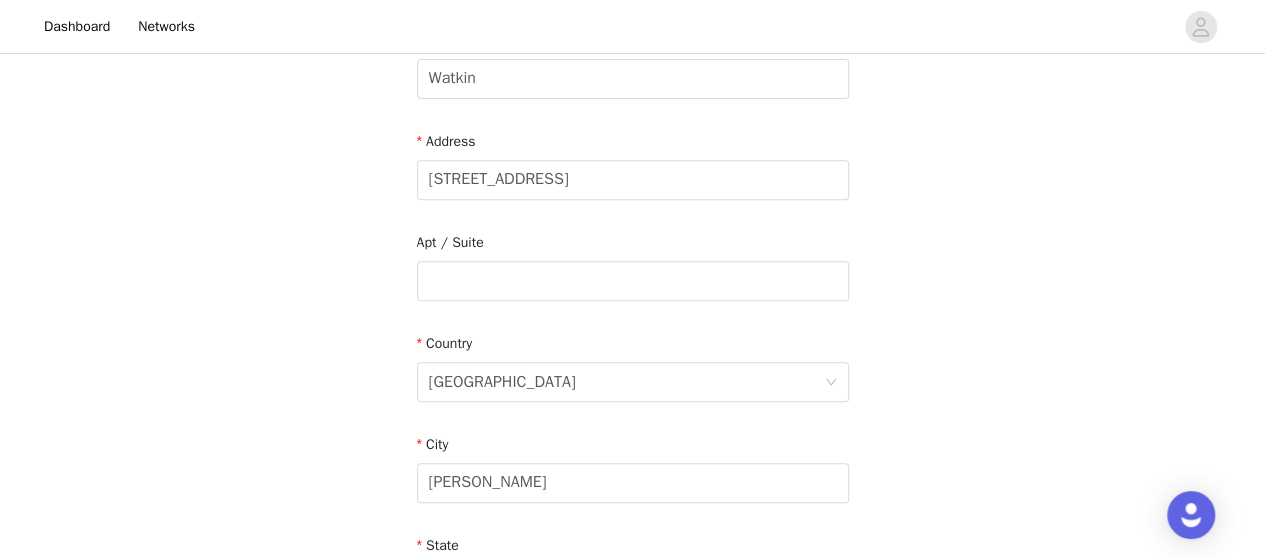 scroll, scrollTop: 661, scrollLeft: 0, axis: vertical 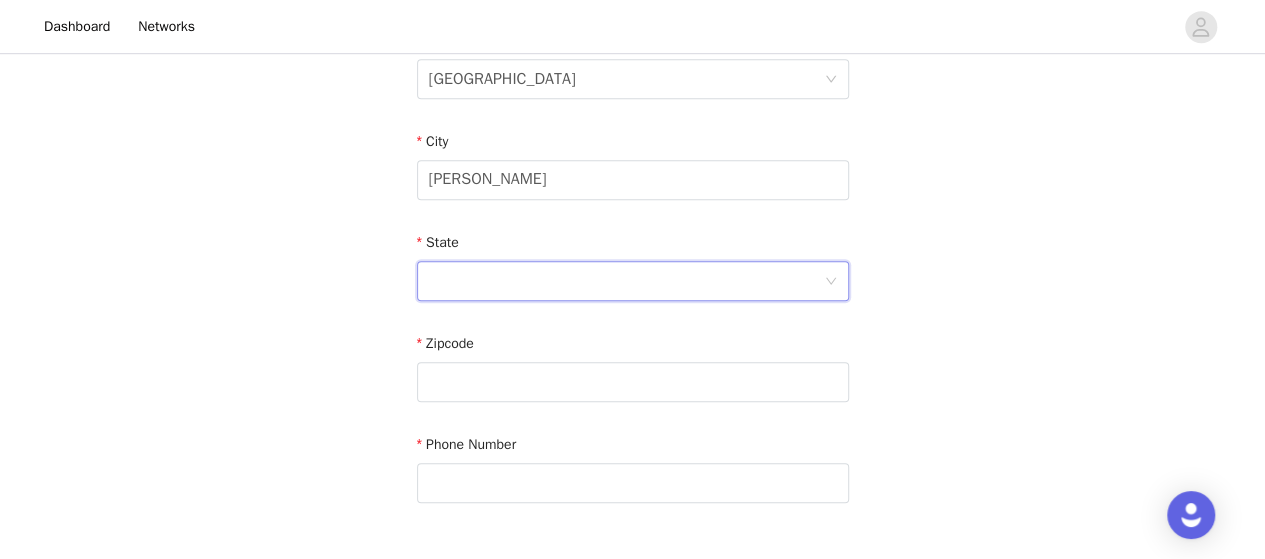 click 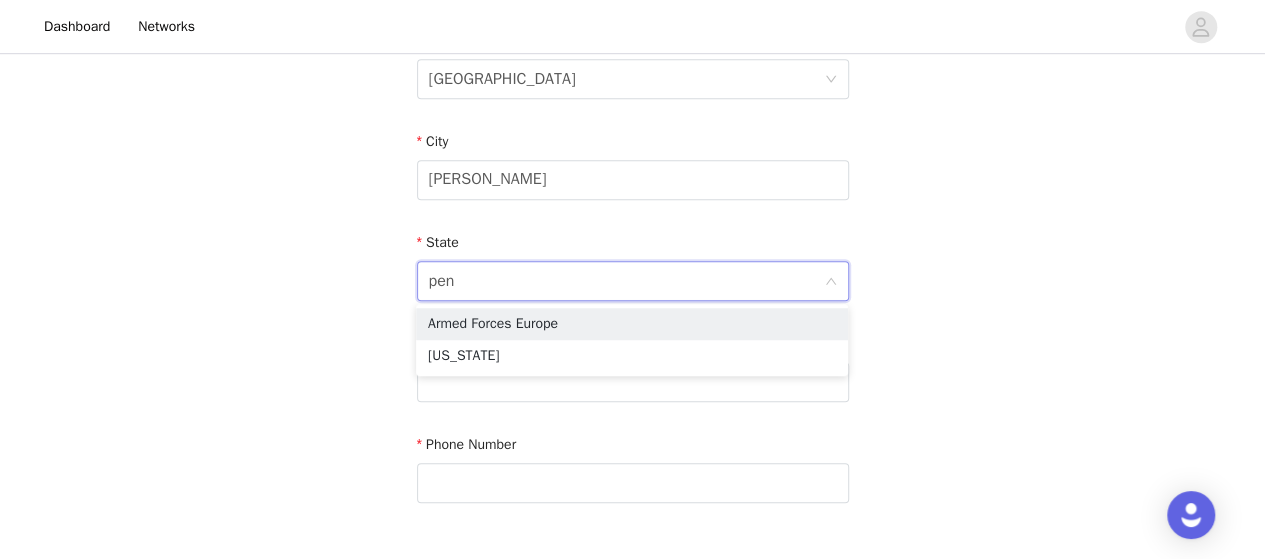 type on "penn" 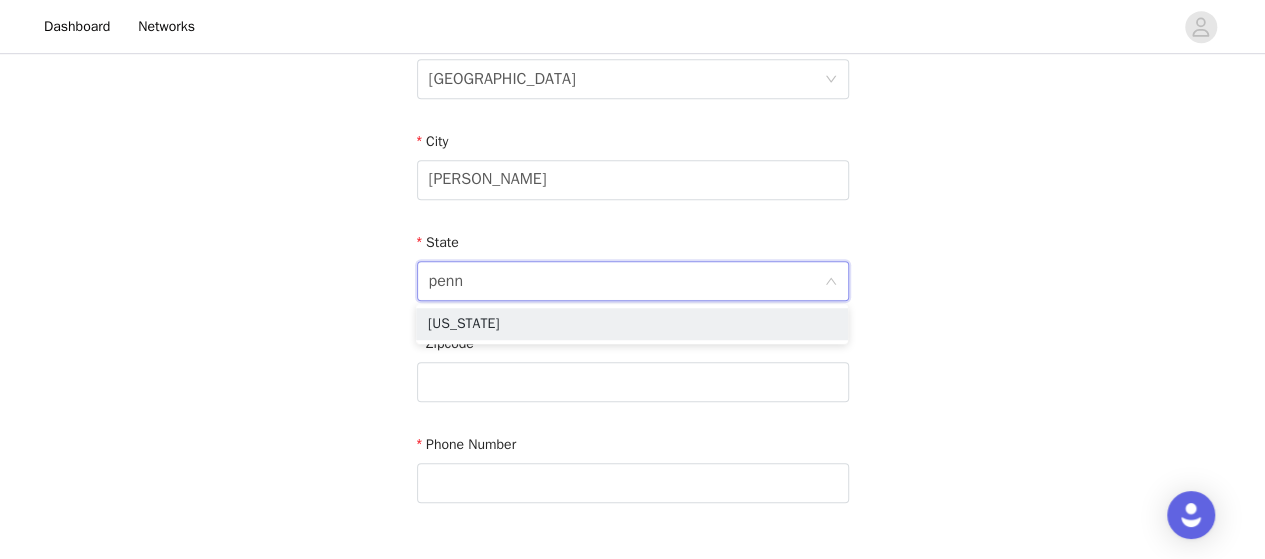 click on "[US_STATE]" at bounding box center [632, 324] 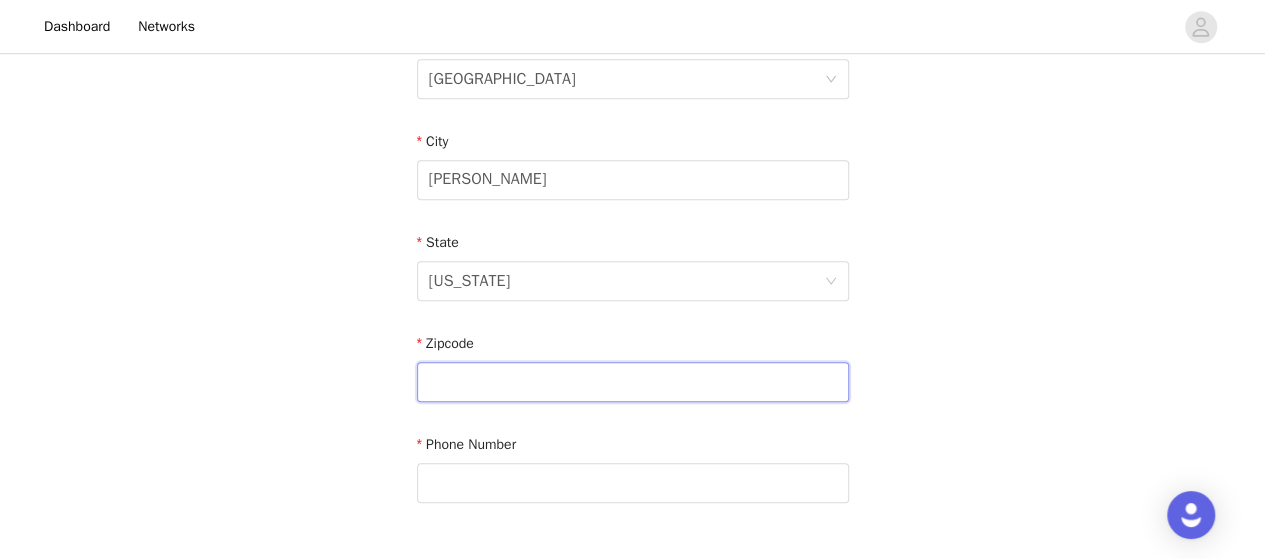 click at bounding box center (633, 382) 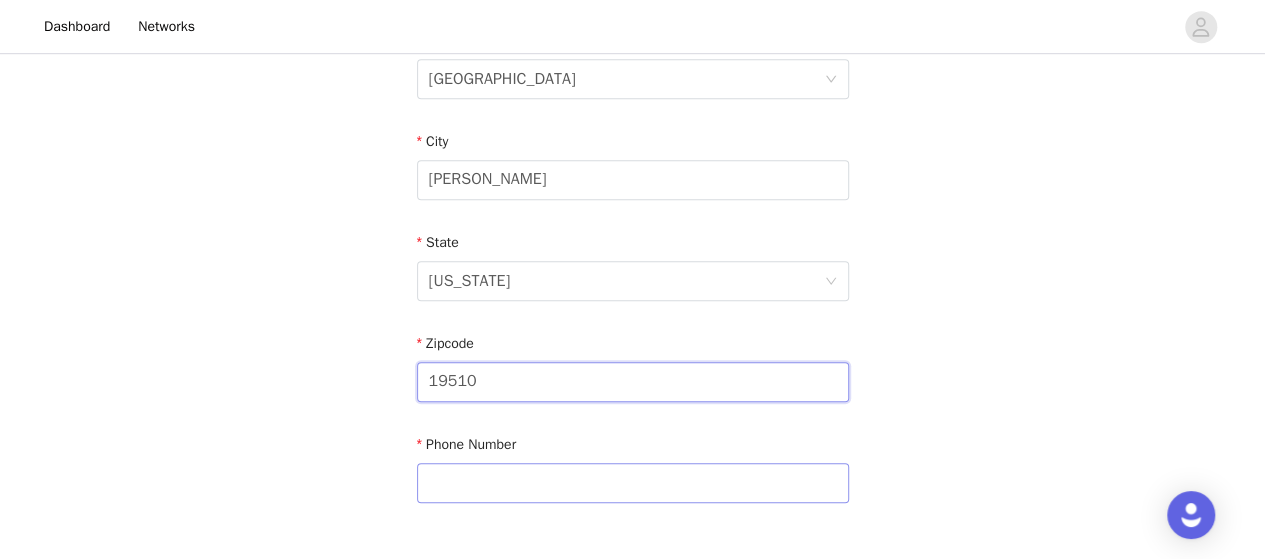 type on "19510" 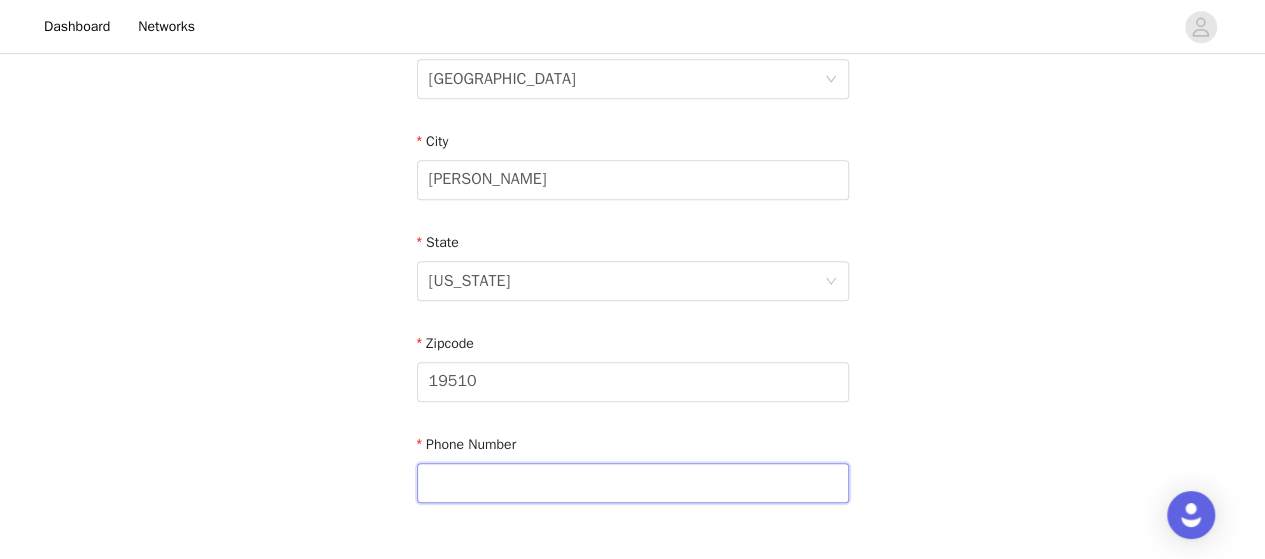 click at bounding box center [633, 483] 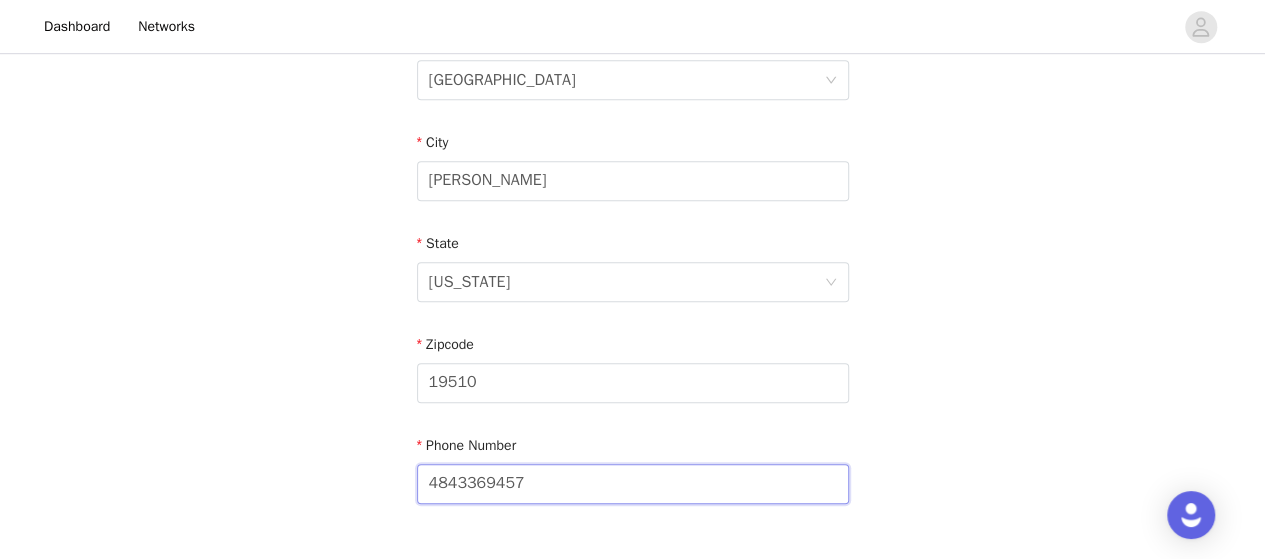 scroll, scrollTop: 804, scrollLeft: 0, axis: vertical 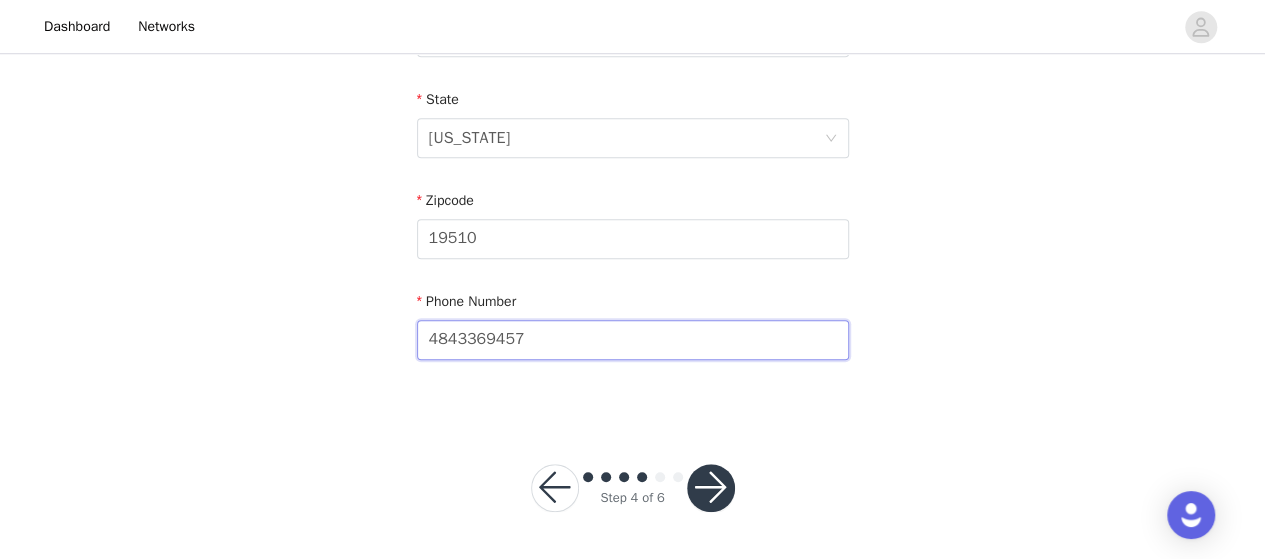 type on "4843369457" 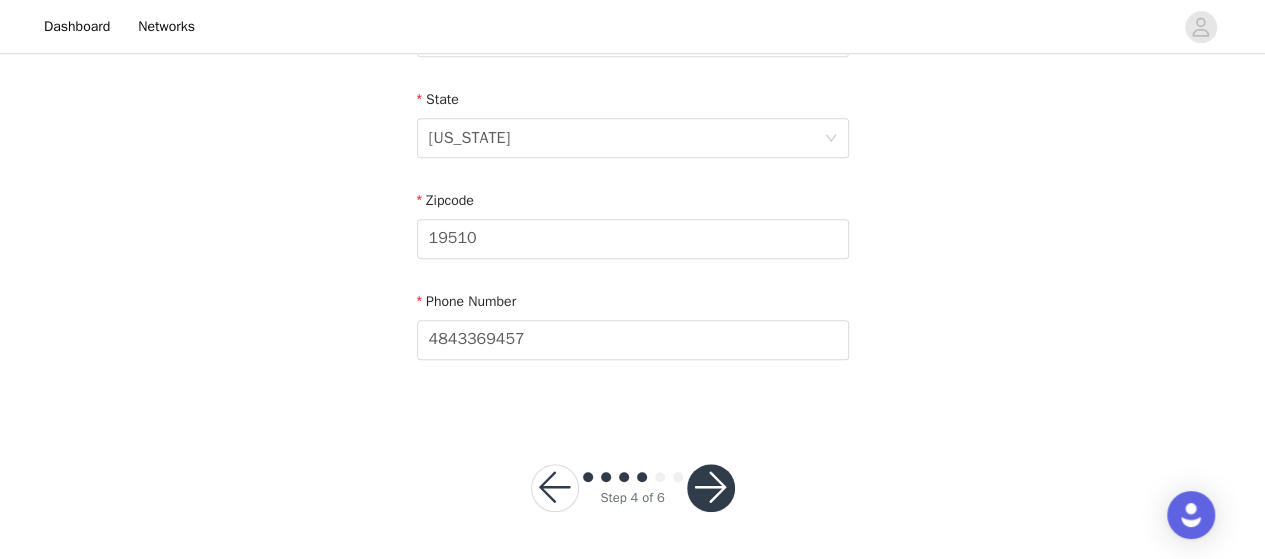 click at bounding box center (711, 488) 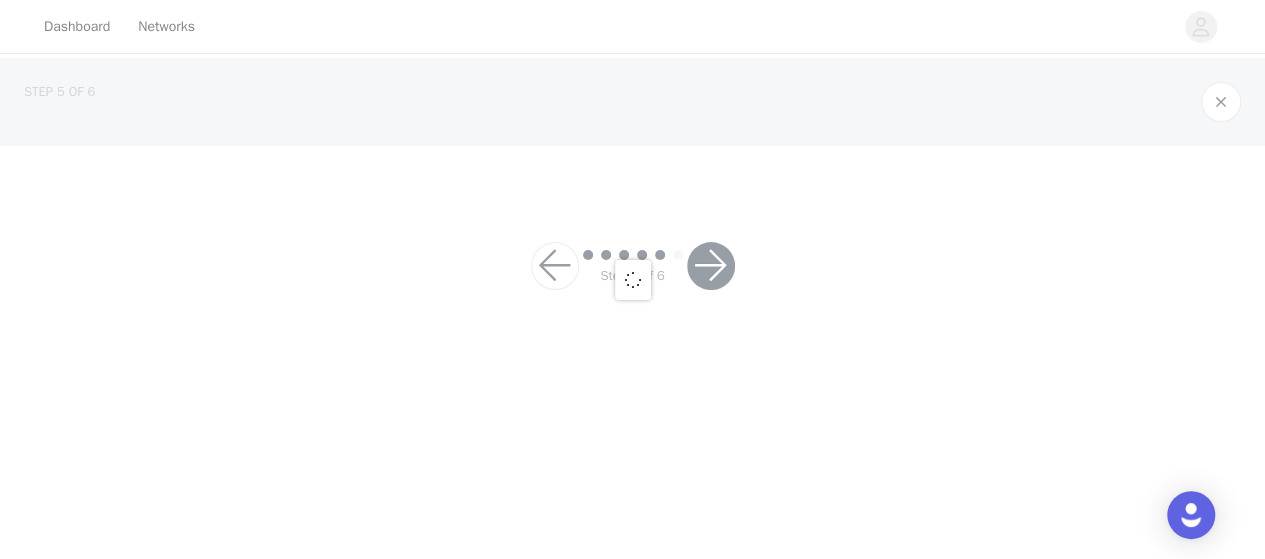 scroll, scrollTop: 0, scrollLeft: 0, axis: both 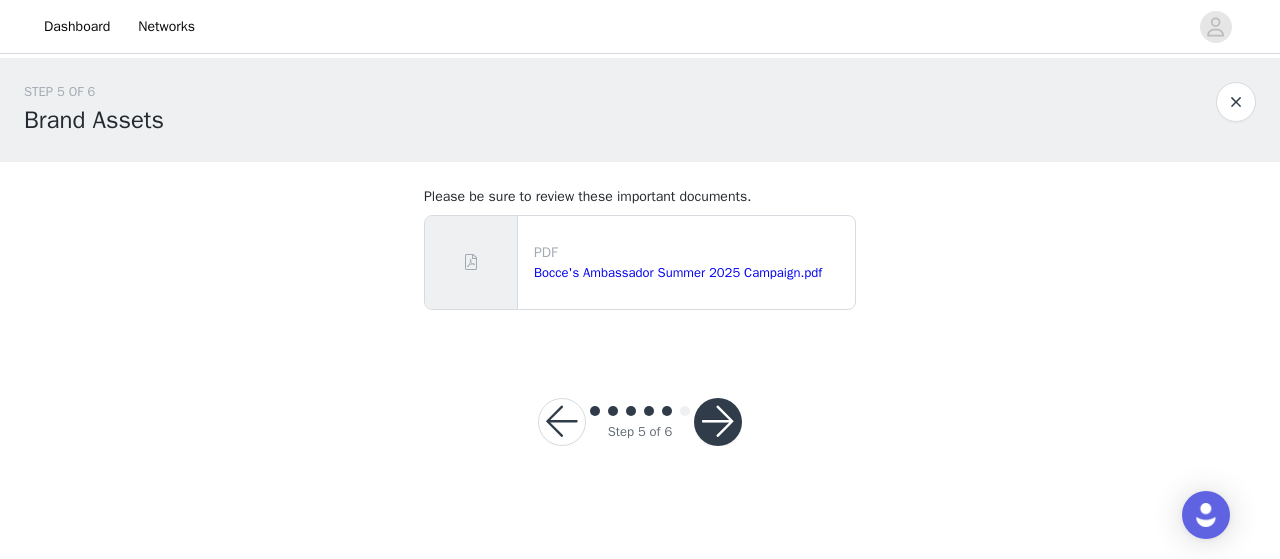 click at bounding box center [718, 422] 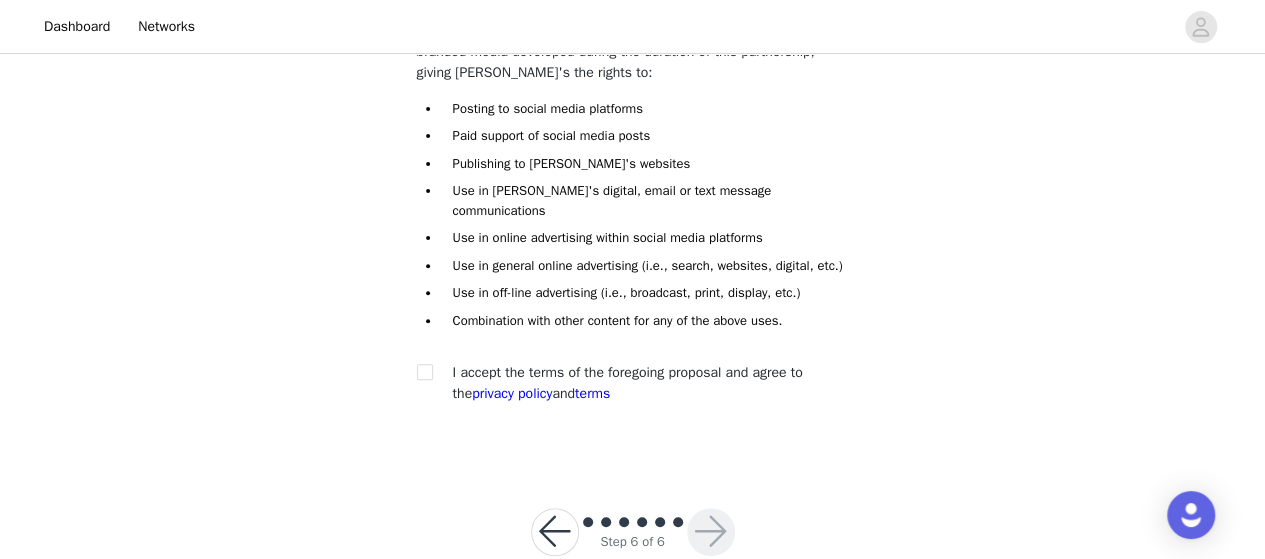 scroll, scrollTop: 221, scrollLeft: 0, axis: vertical 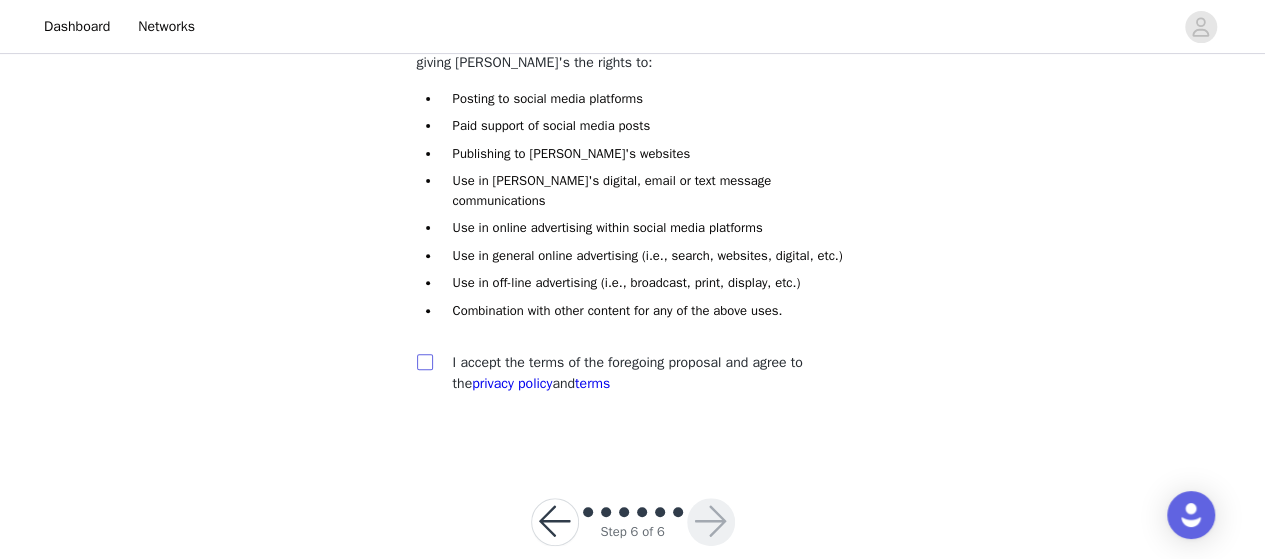 click at bounding box center (424, 361) 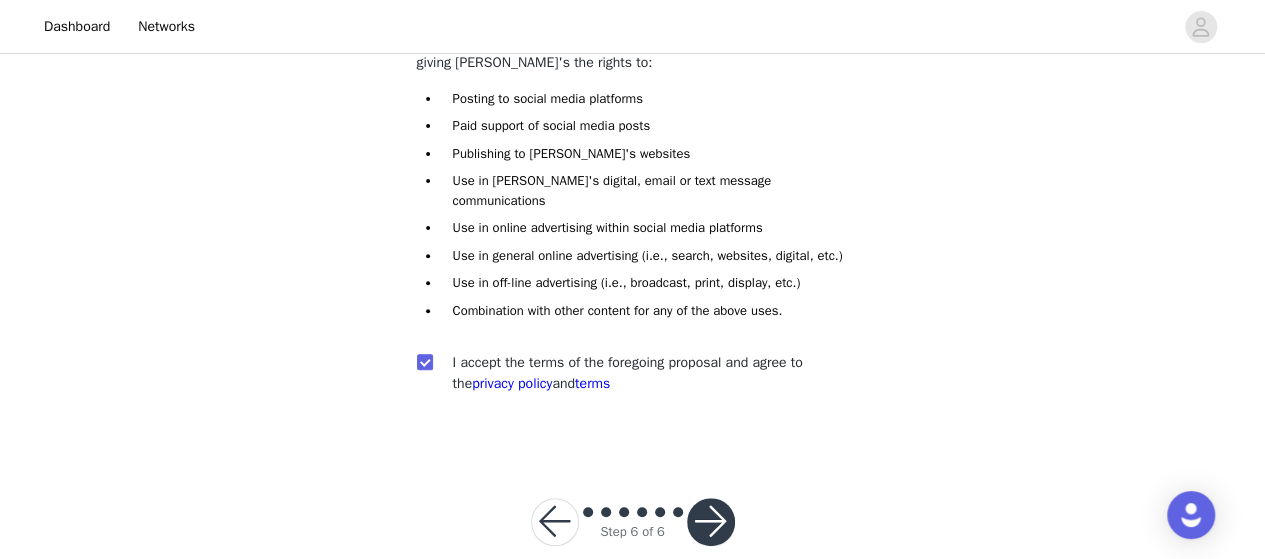 click at bounding box center (711, 522) 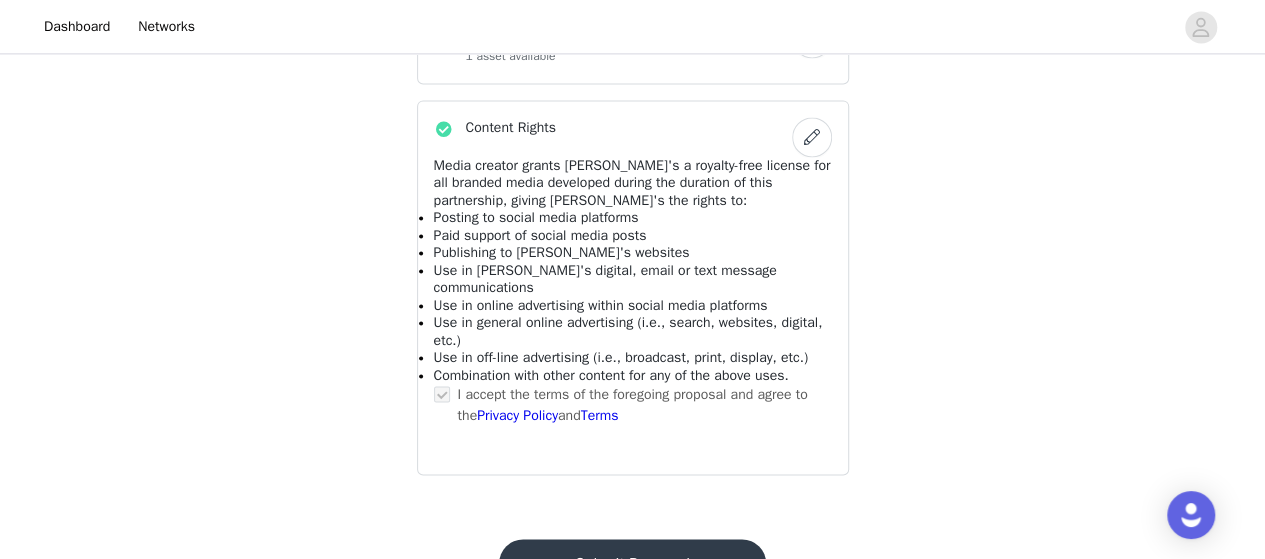 scroll, scrollTop: 1479, scrollLeft: 0, axis: vertical 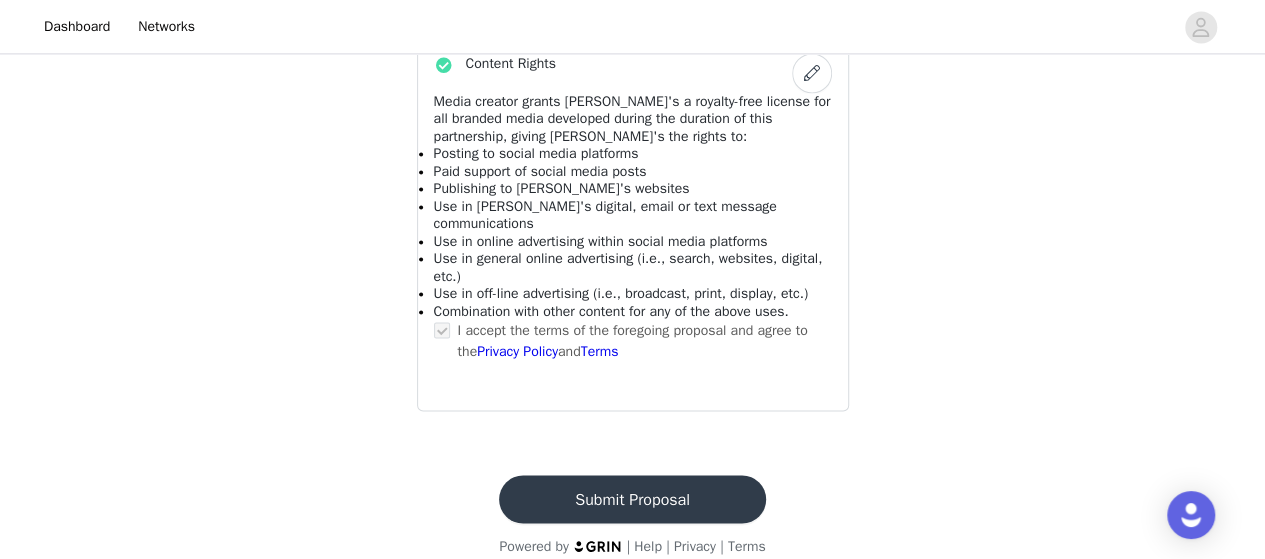 click on "Submit Proposal" at bounding box center [632, 499] 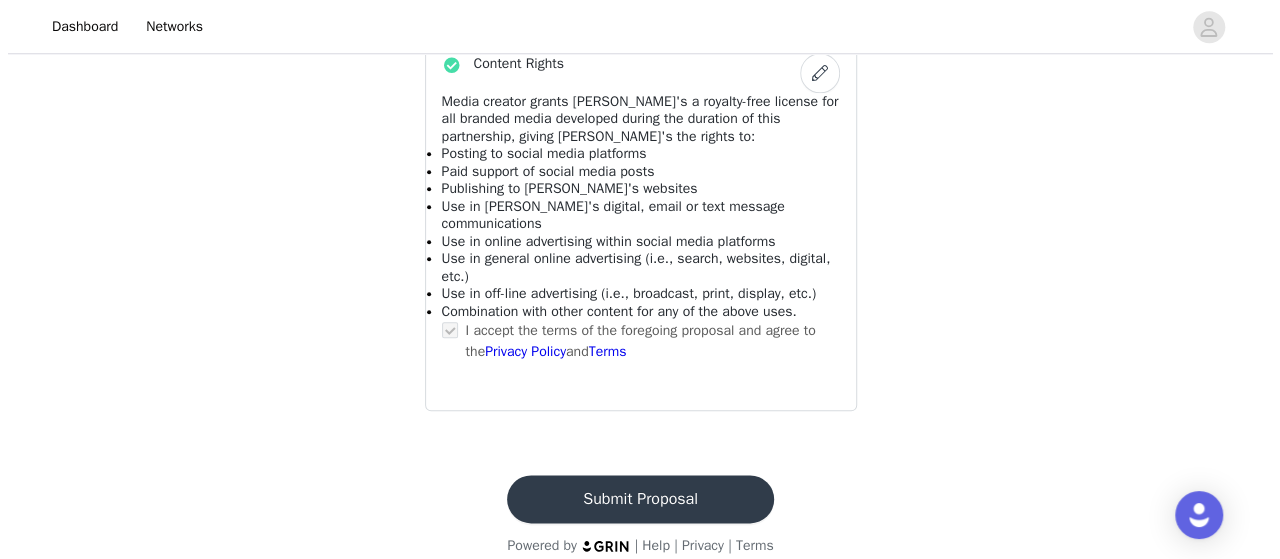 scroll, scrollTop: 0, scrollLeft: 0, axis: both 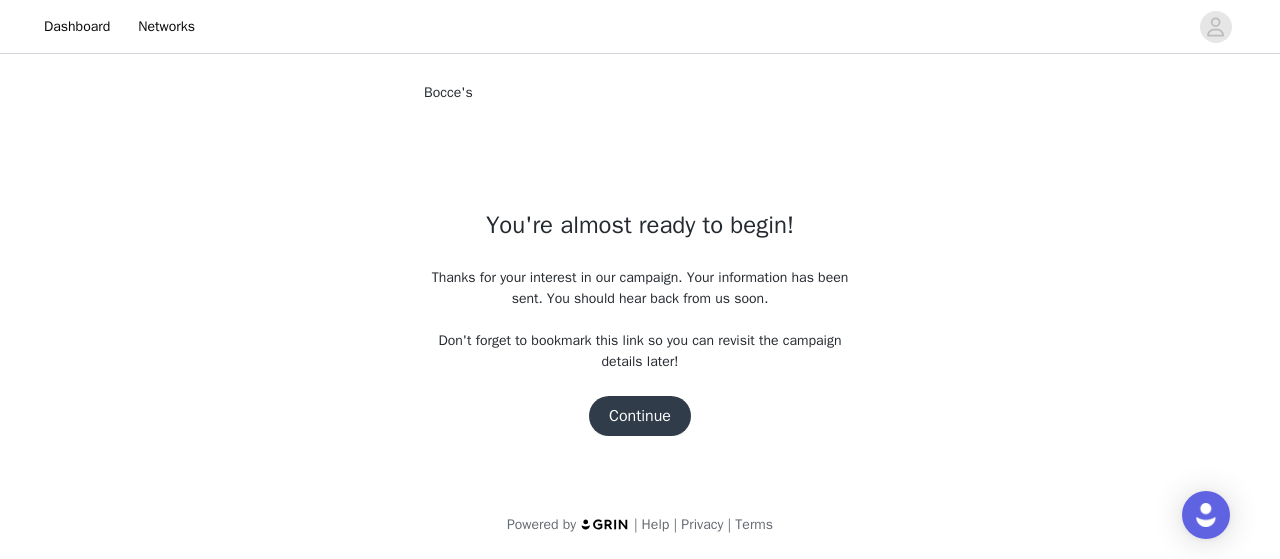 click on "Continue" at bounding box center [640, 416] 